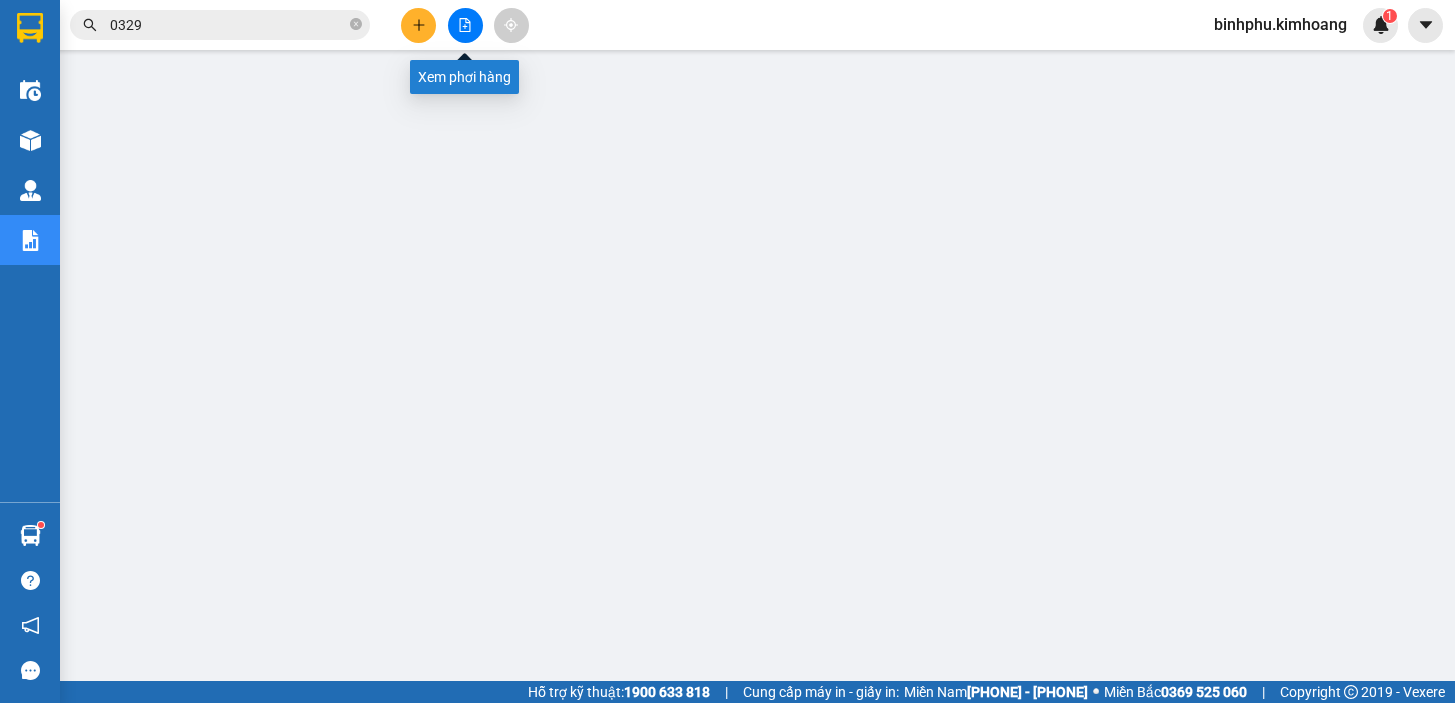 click at bounding box center [465, 25] 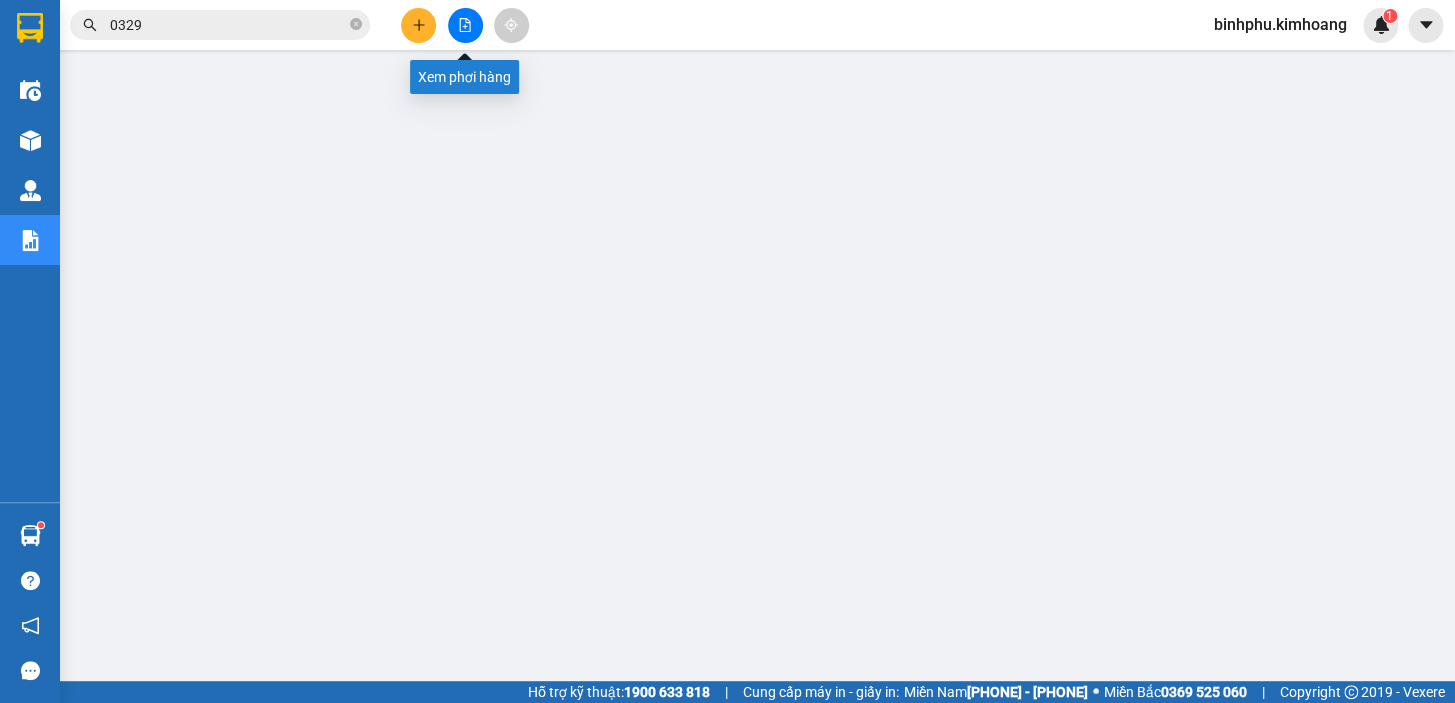 scroll, scrollTop: 0, scrollLeft: 0, axis: both 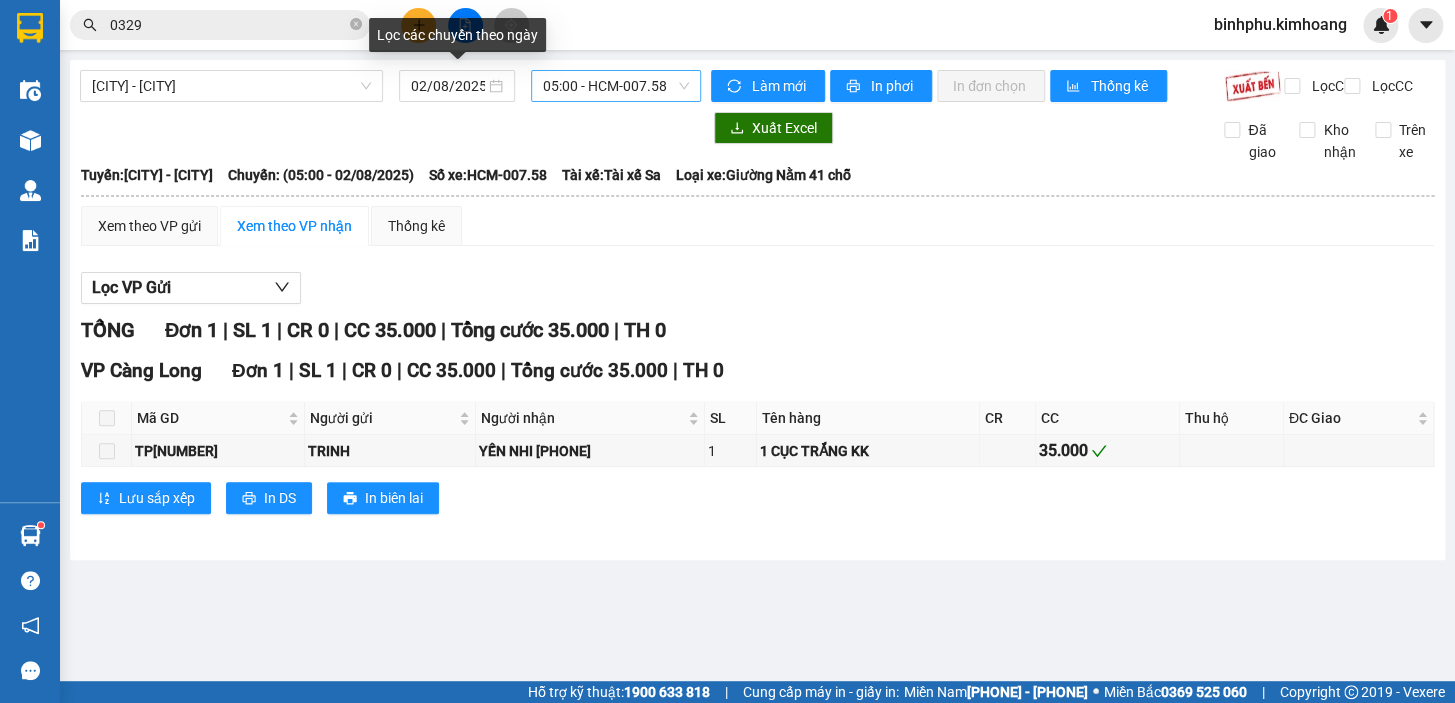 click on "[TIME] - HCM-007.58" at bounding box center [616, 86] 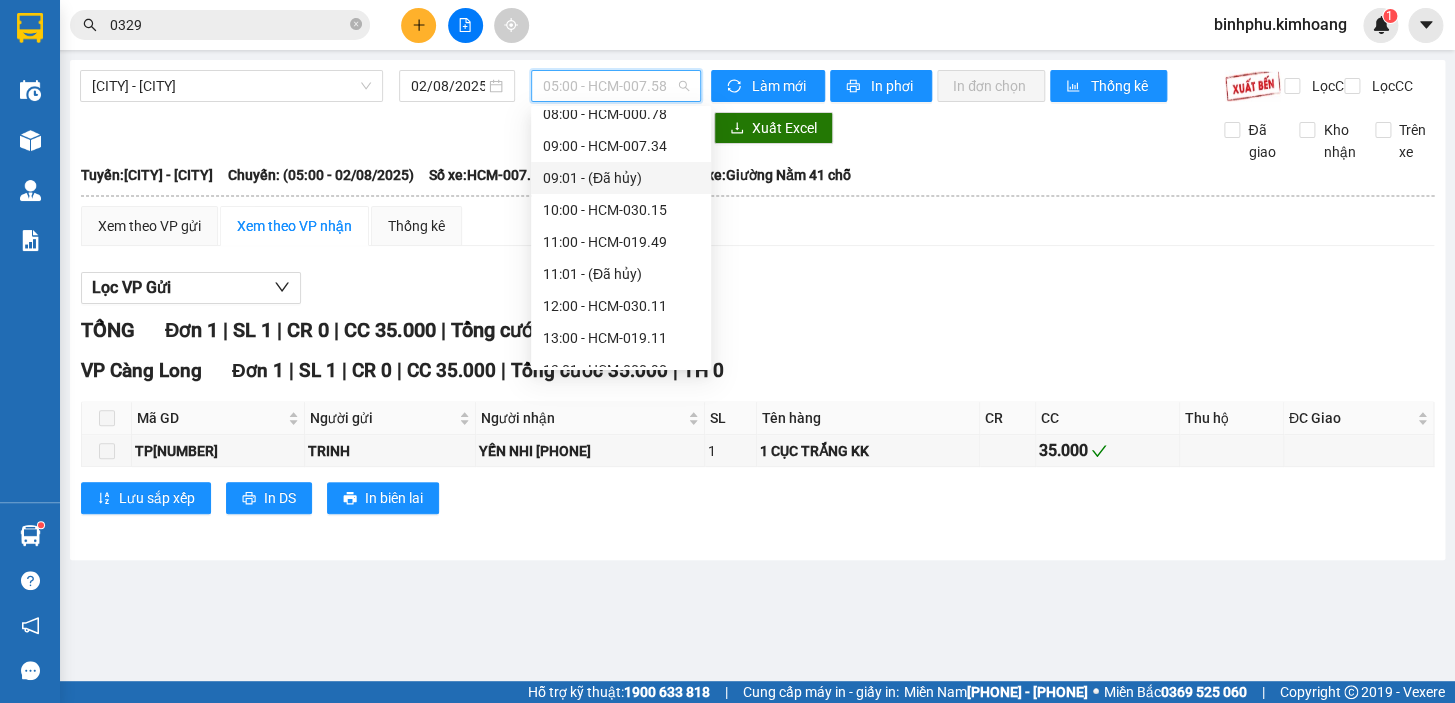 scroll, scrollTop: 272, scrollLeft: 0, axis: vertical 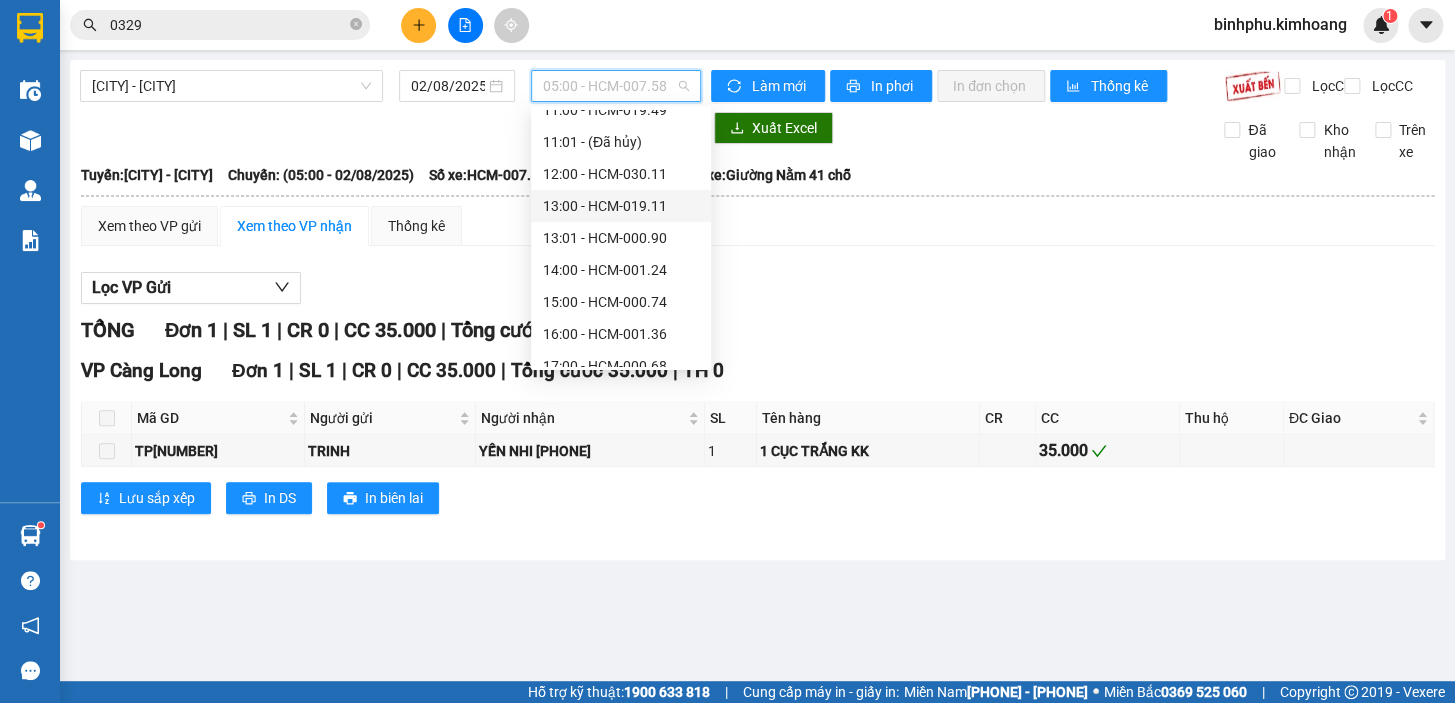 click on "13:00     - HCM-019.11" at bounding box center (621, 206) 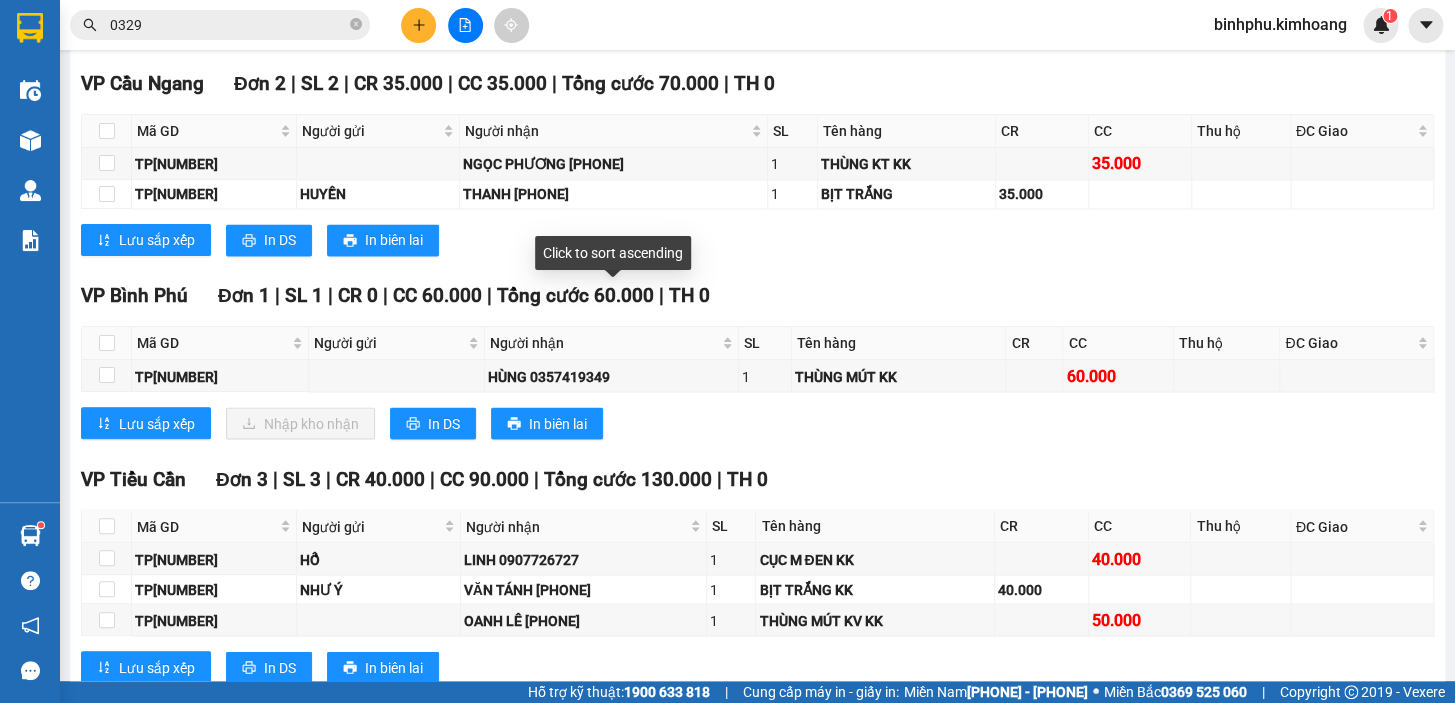 scroll, scrollTop: 1272, scrollLeft: 0, axis: vertical 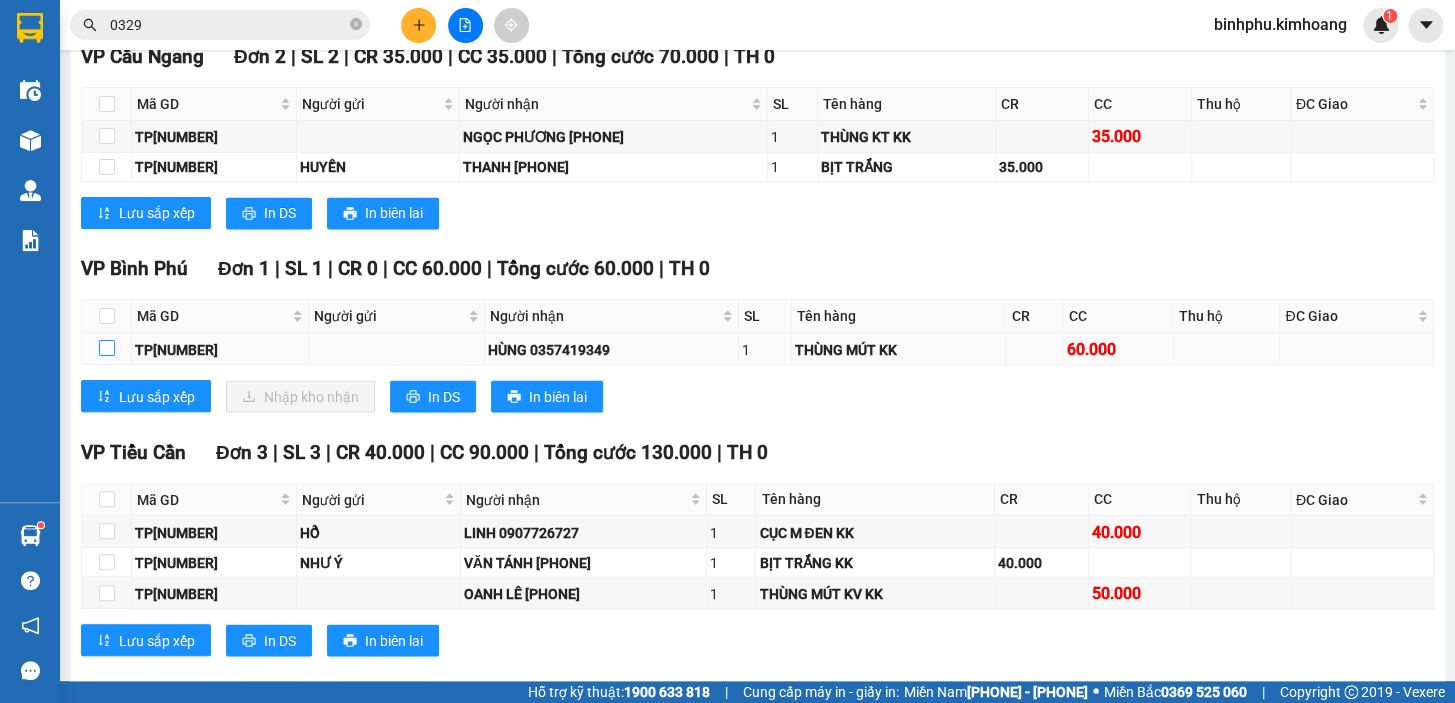 click at bounding box center (107, 348) 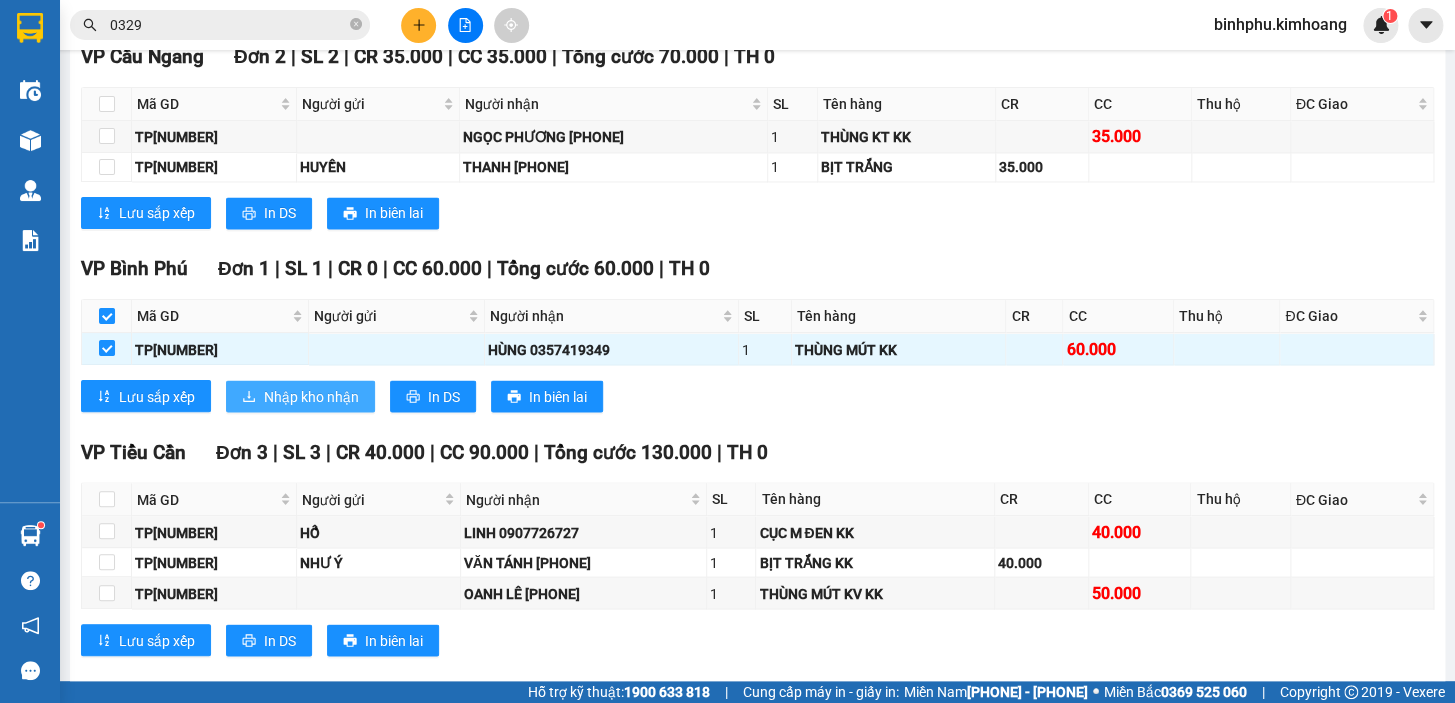 click on "Nhập kho nhận" at bounding box center [311, 396] 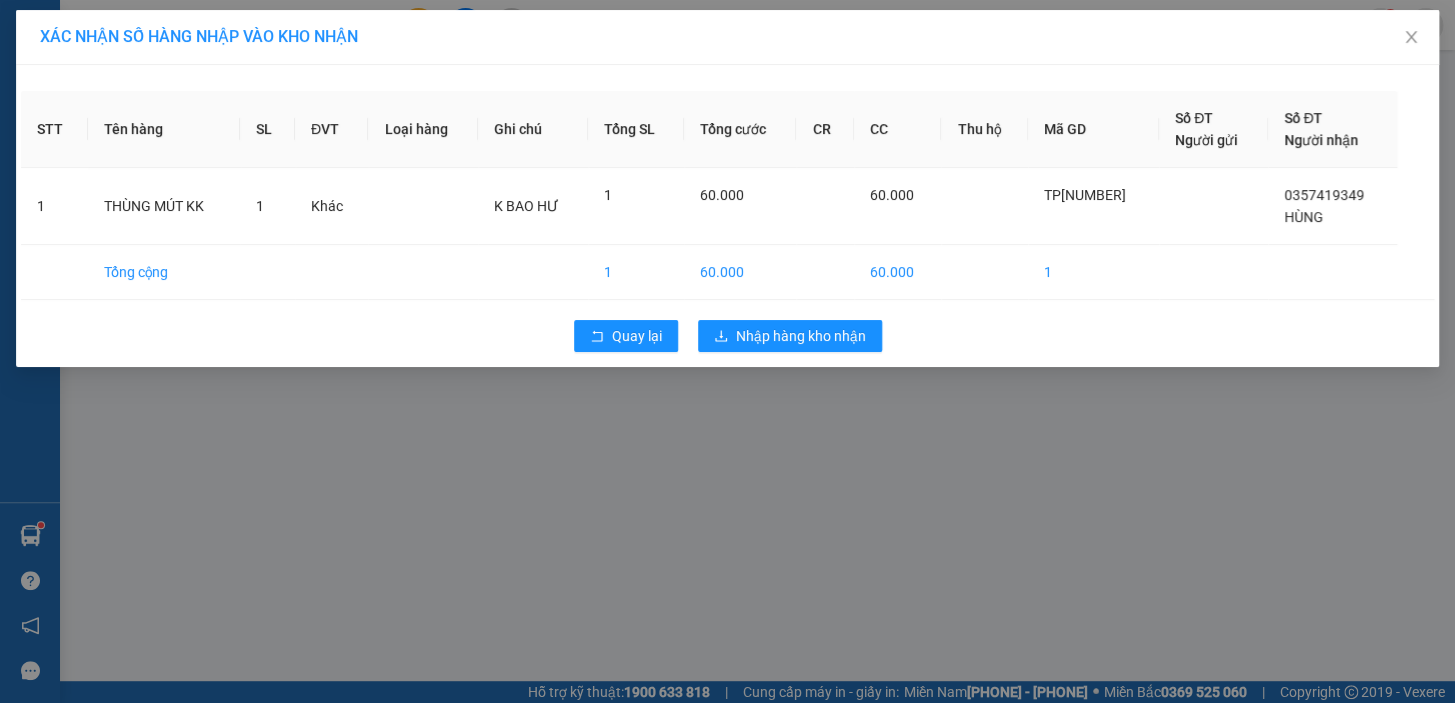 scroll, scrollTop: 0, scrollLeft: 0, axis: both 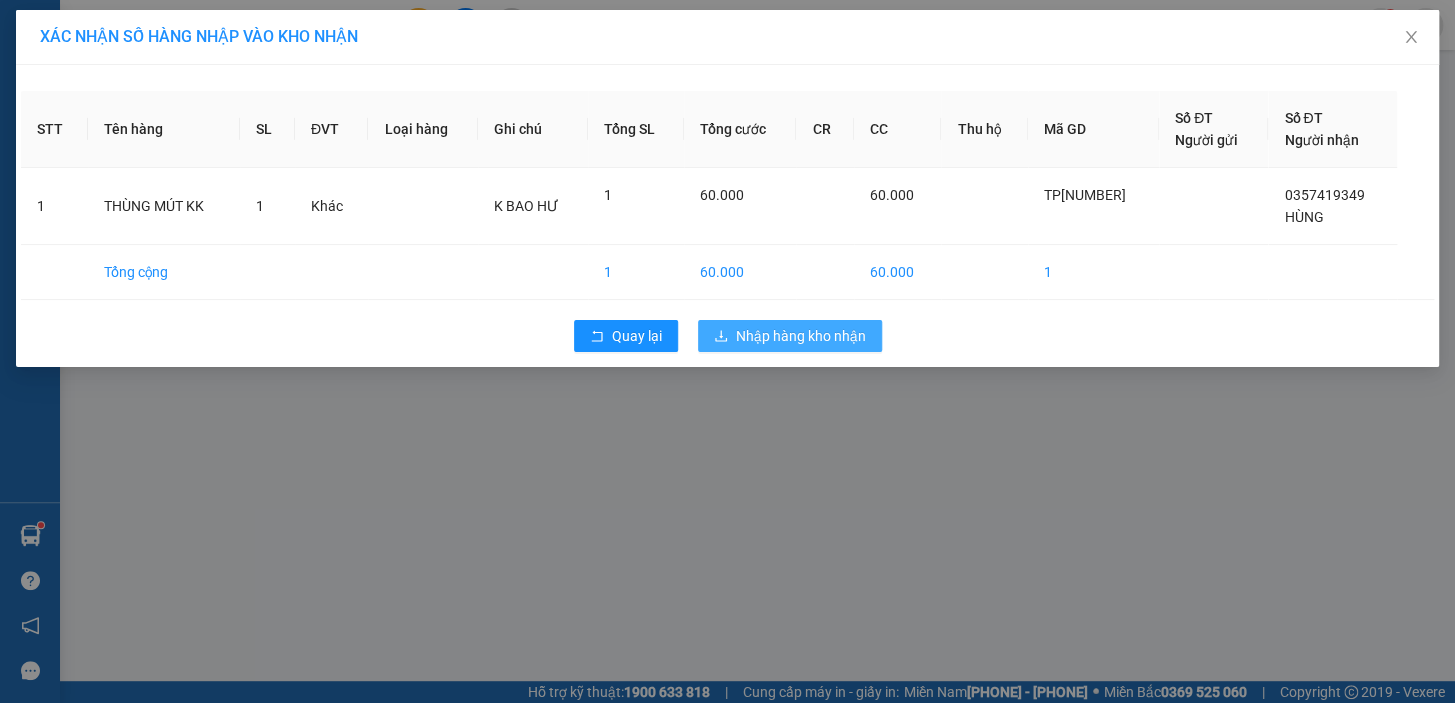 click on "Nhập hàng kho nhận" at bounding box center [801, 336] 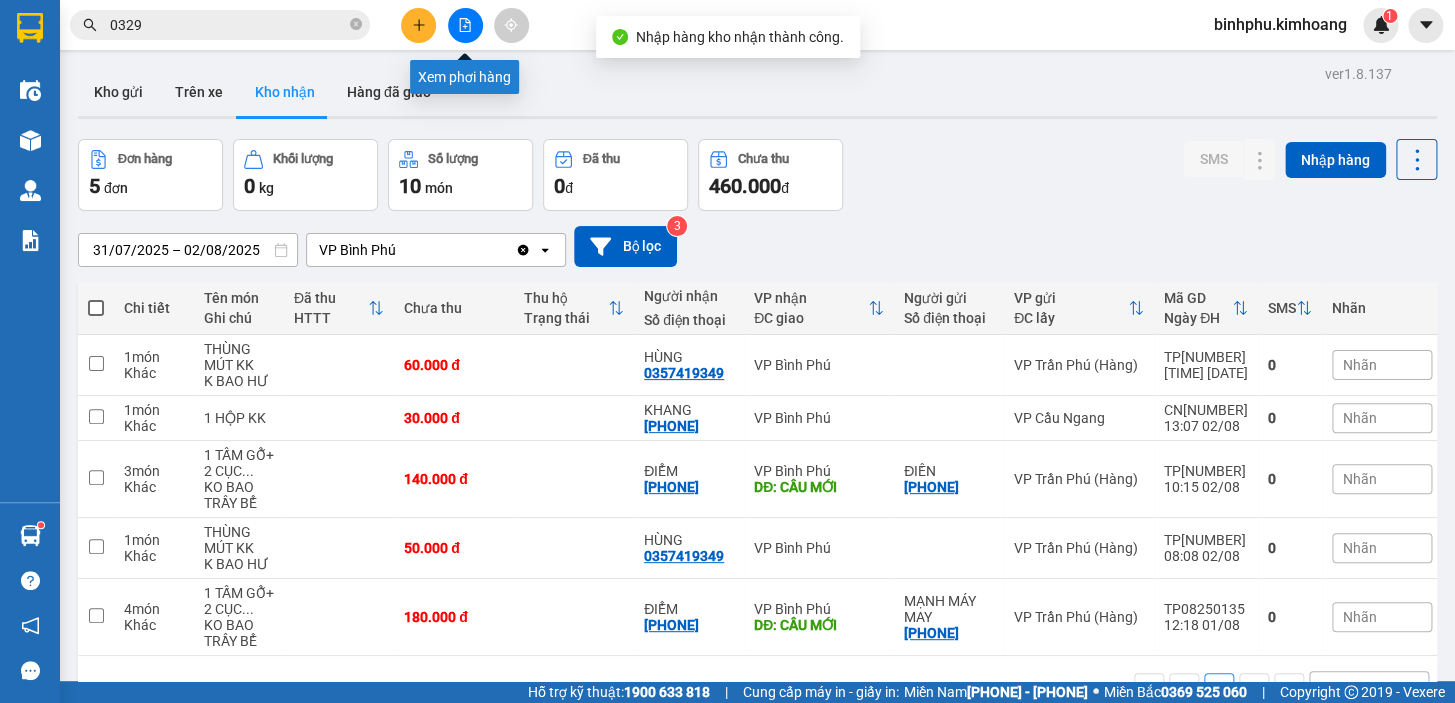 click 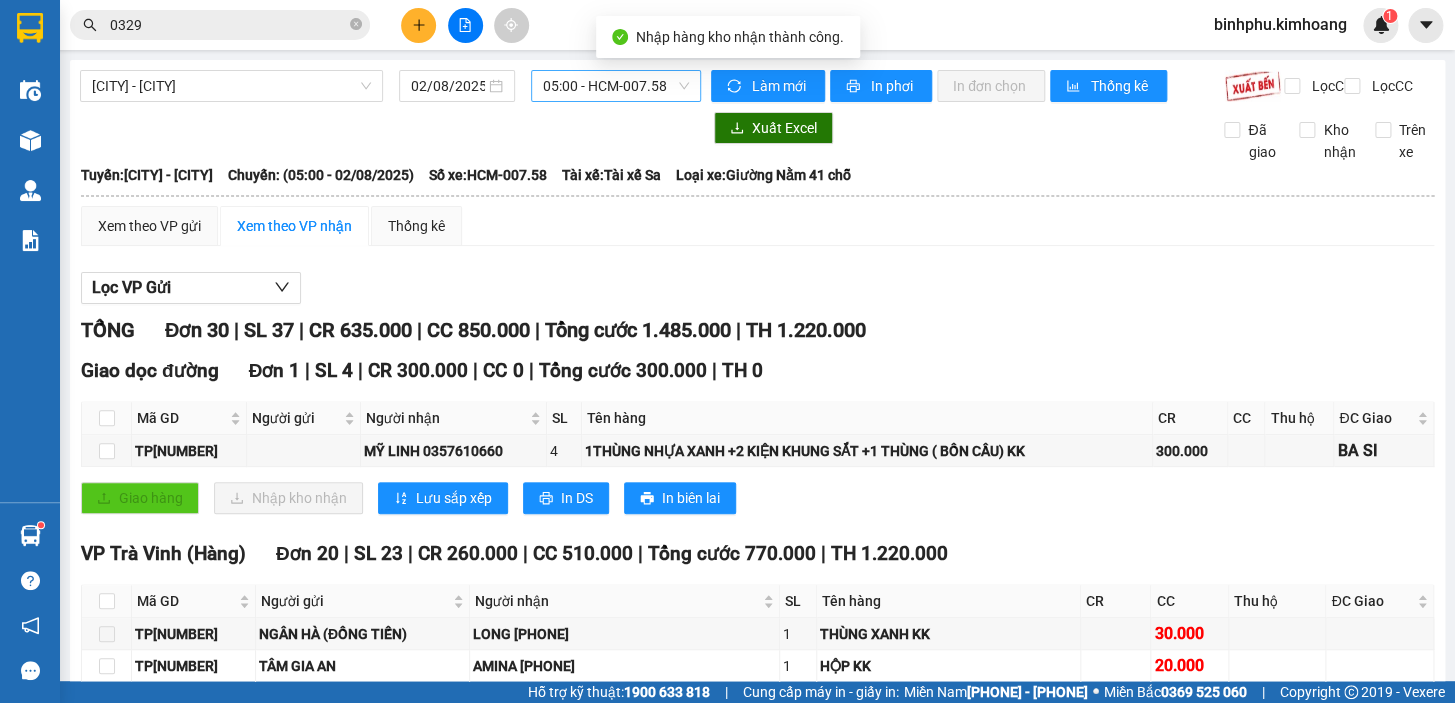 click on "[TIME] - HCM-007.58" at bounding box center [616, 86] 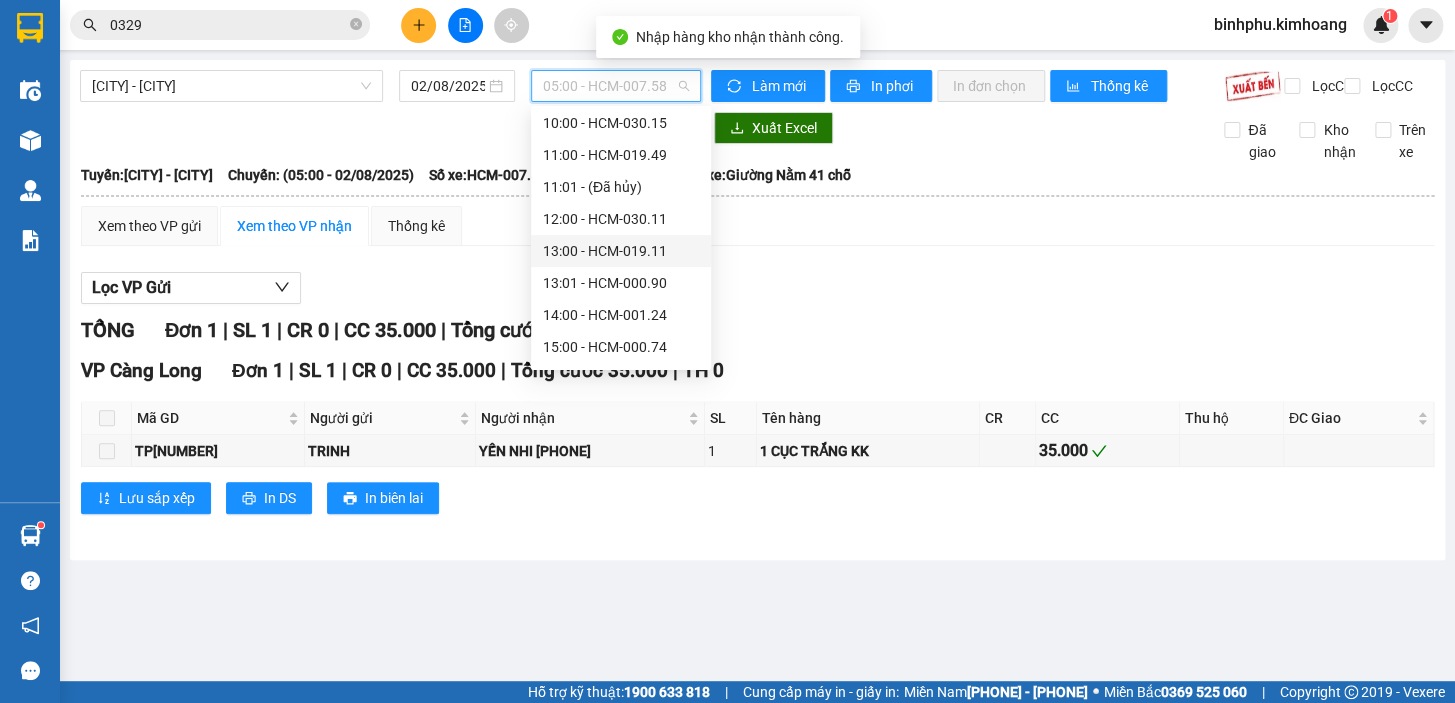 scroll, scrollTop: 363, scrollLeft: 0, axis: vertical 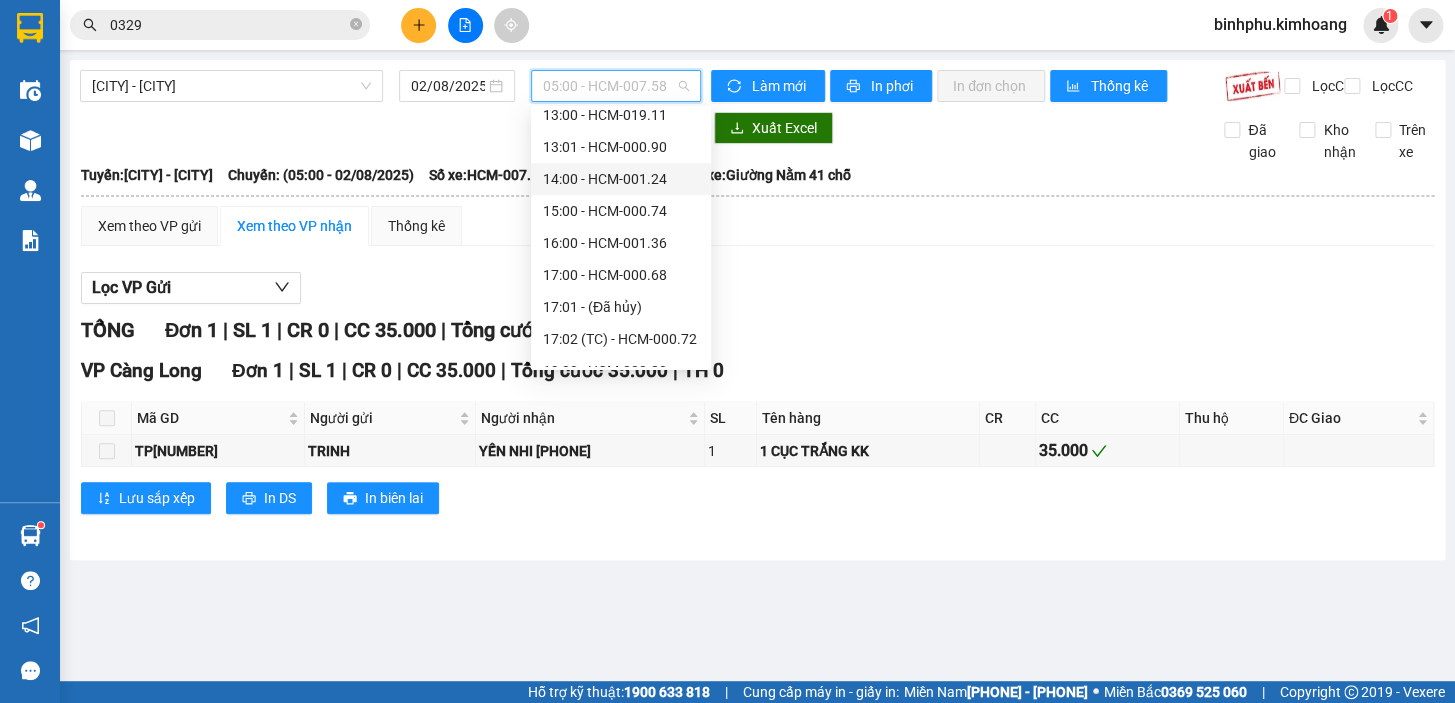 click on "14:00     - HCM-001.24" at bounding box center [621, 179] 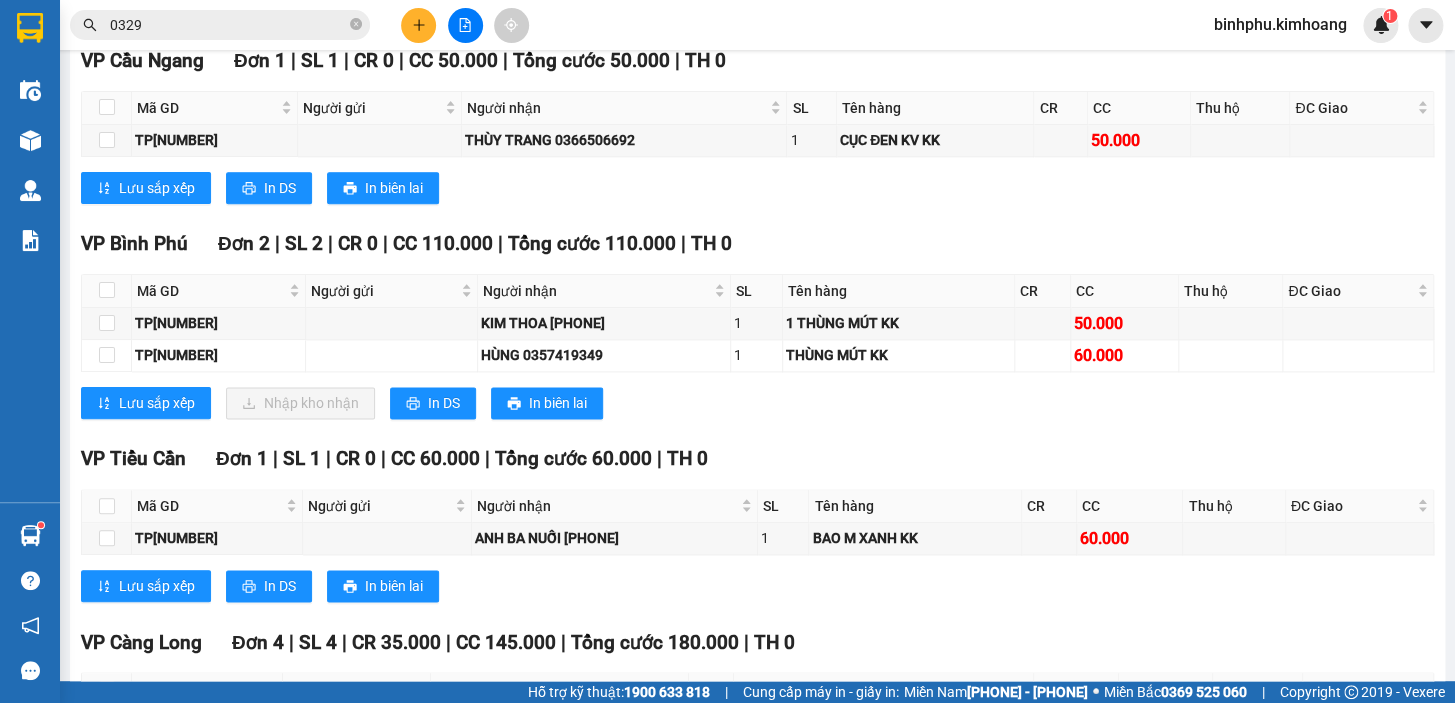 scroll, scrollTop: 953, scrollLeft: 0, axis: vertical 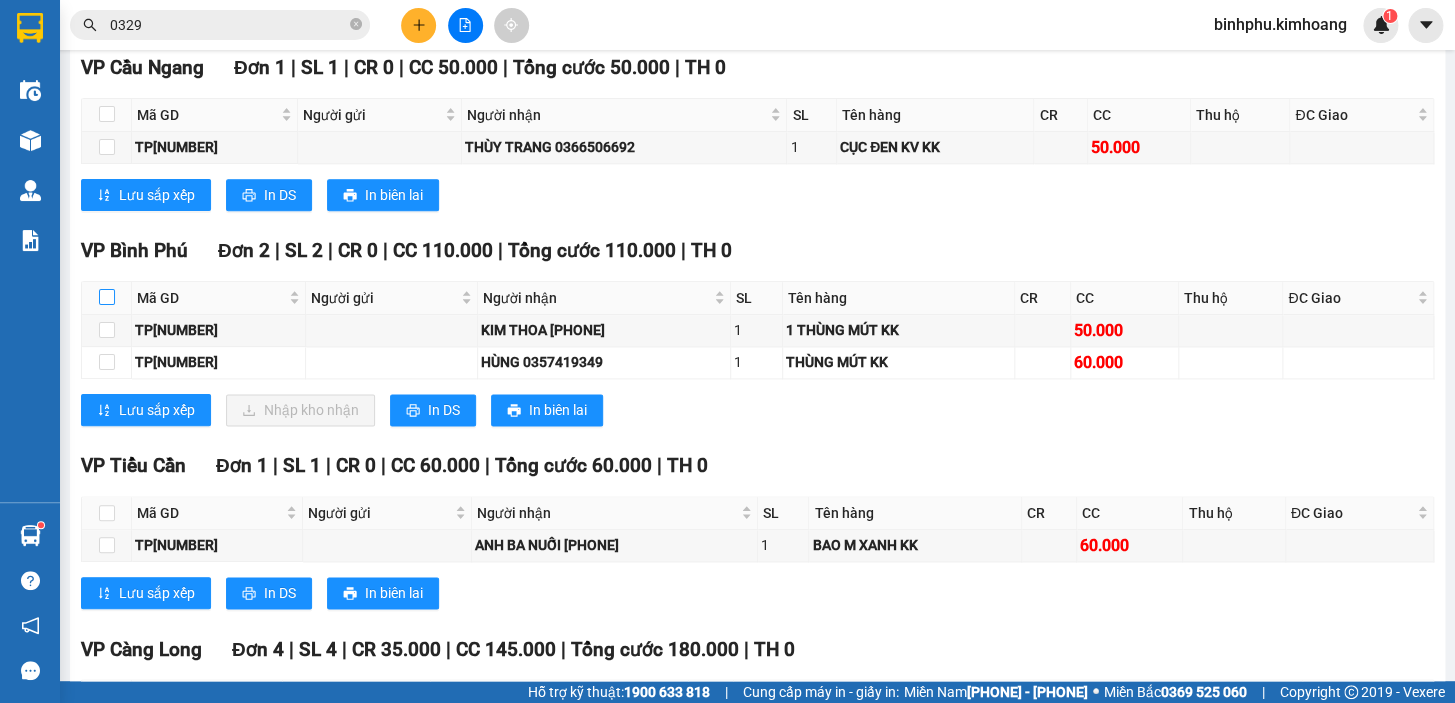 click at bounding box center (107, 298) 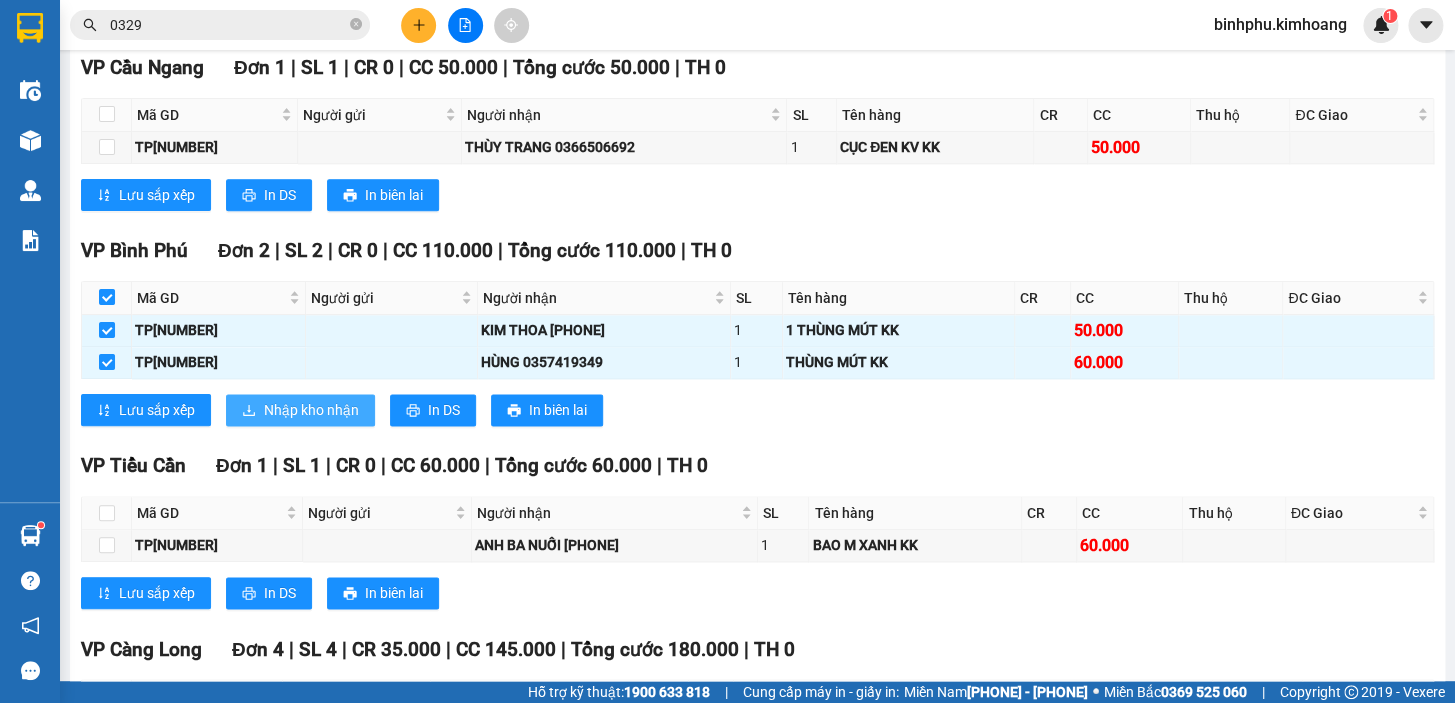 click on "Nhập kho nhận" at bounding box center [311, 410] 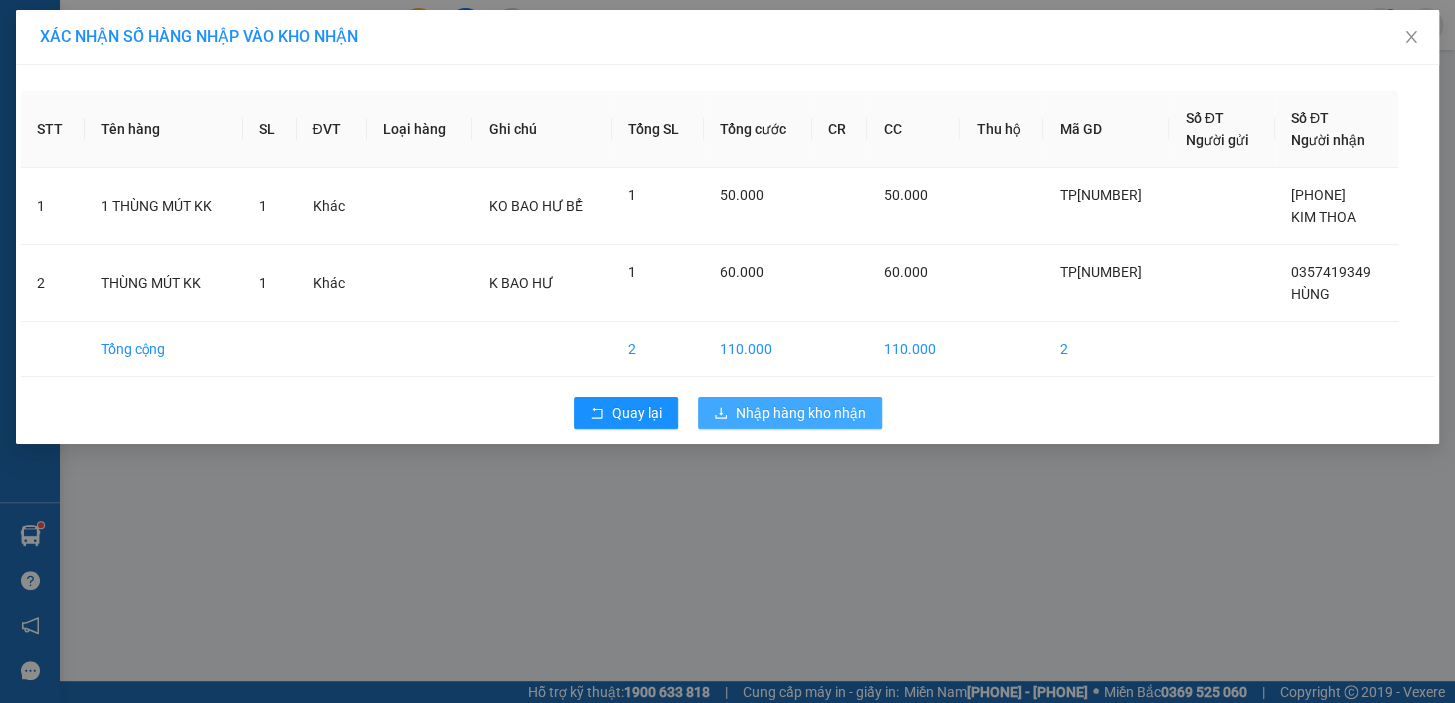 click on "Nhập hàng kho nhận" at bounding box center [801, 413] 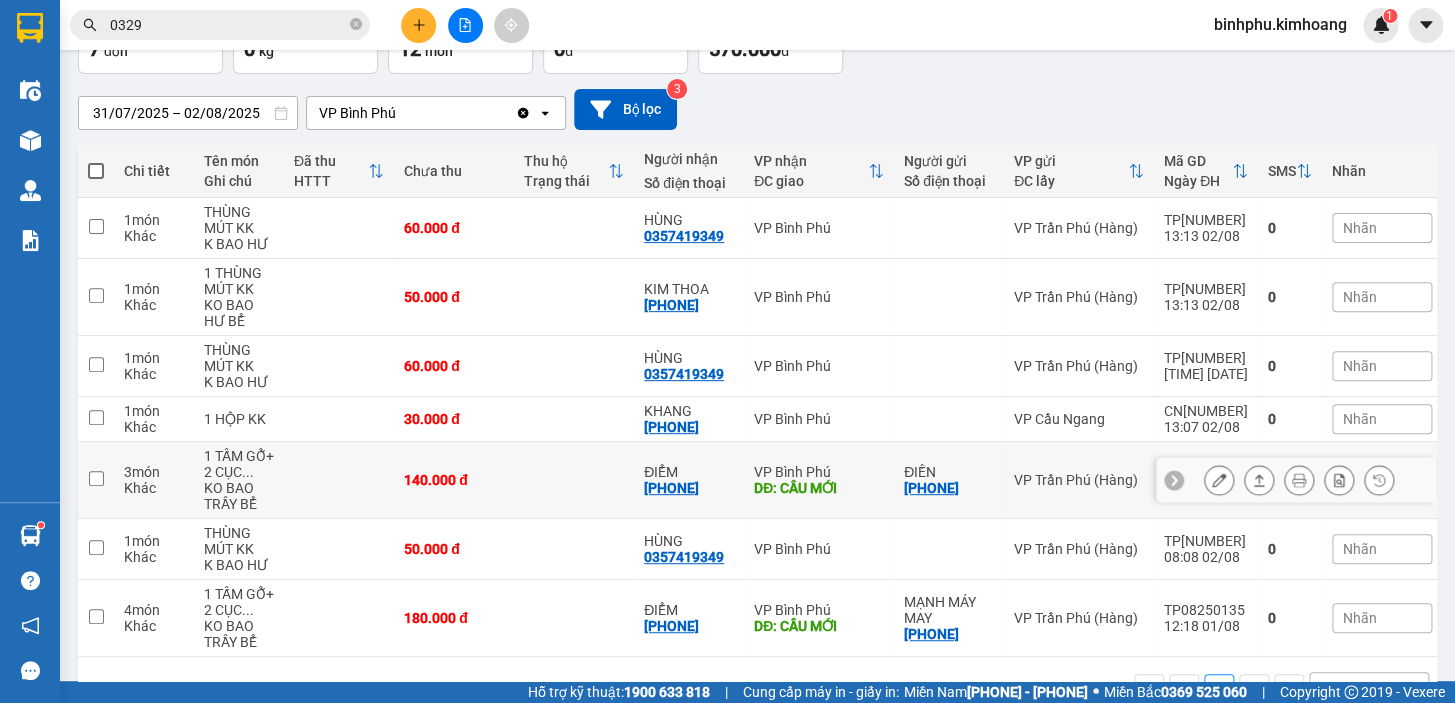 scroll, scrollTop: 233, scrollLeft: 0, axis: vertical 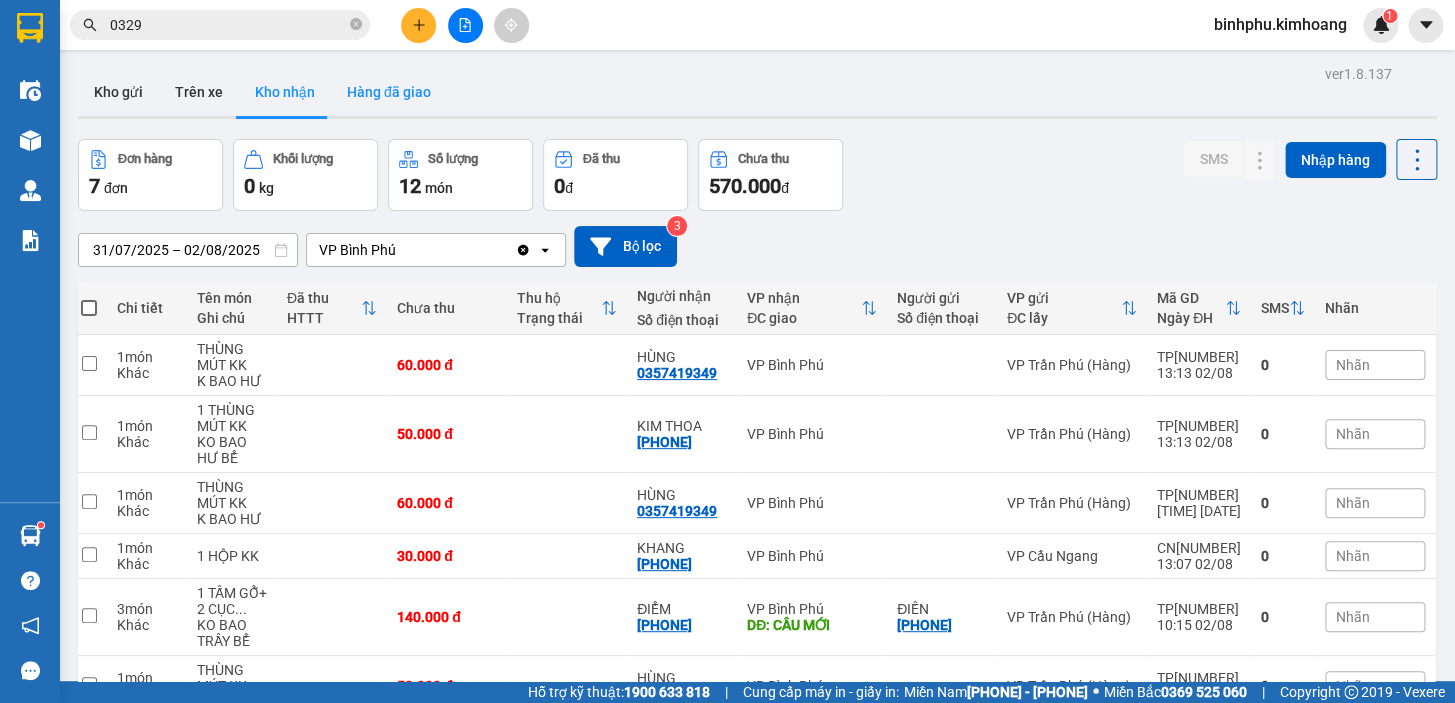 click on "Hàng đã giao" at bounding box center (389, 92) 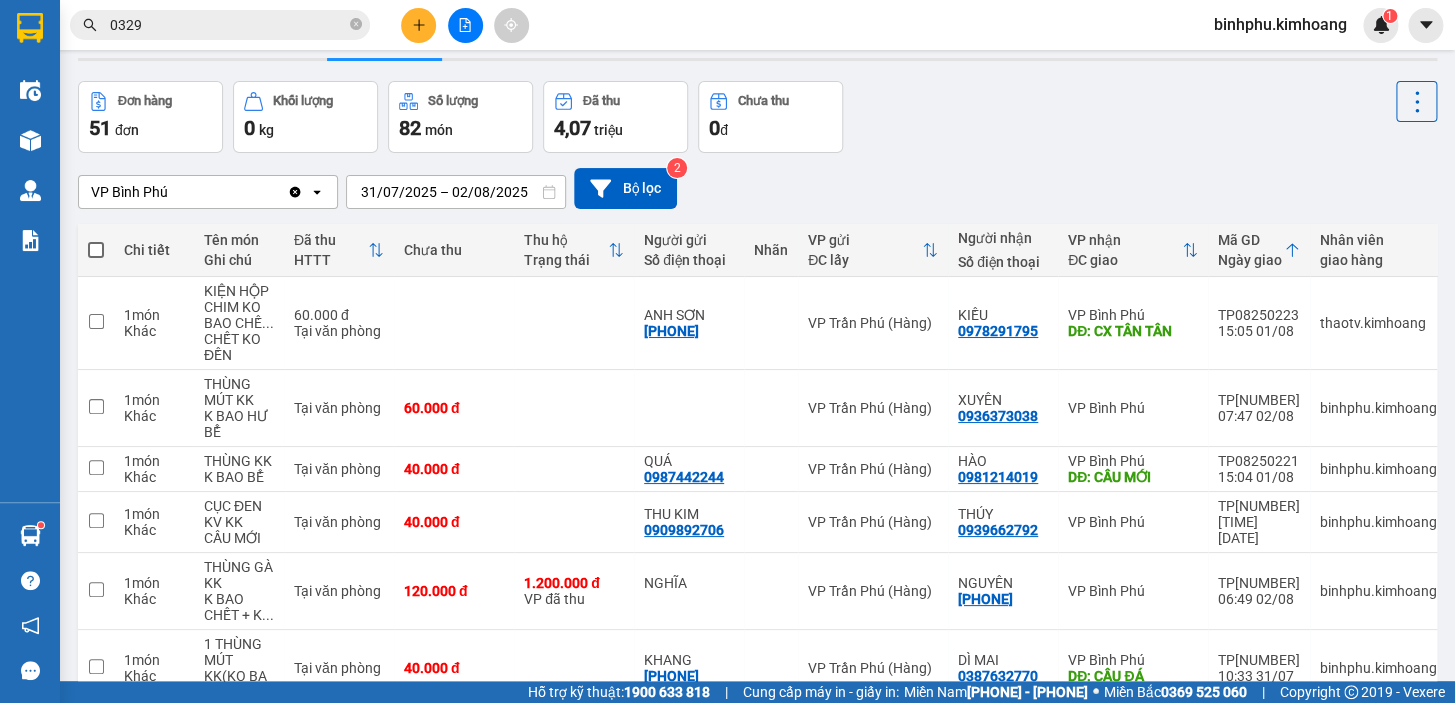 scroll, scrollTop: 0, scrollLeft: 0, axis: both 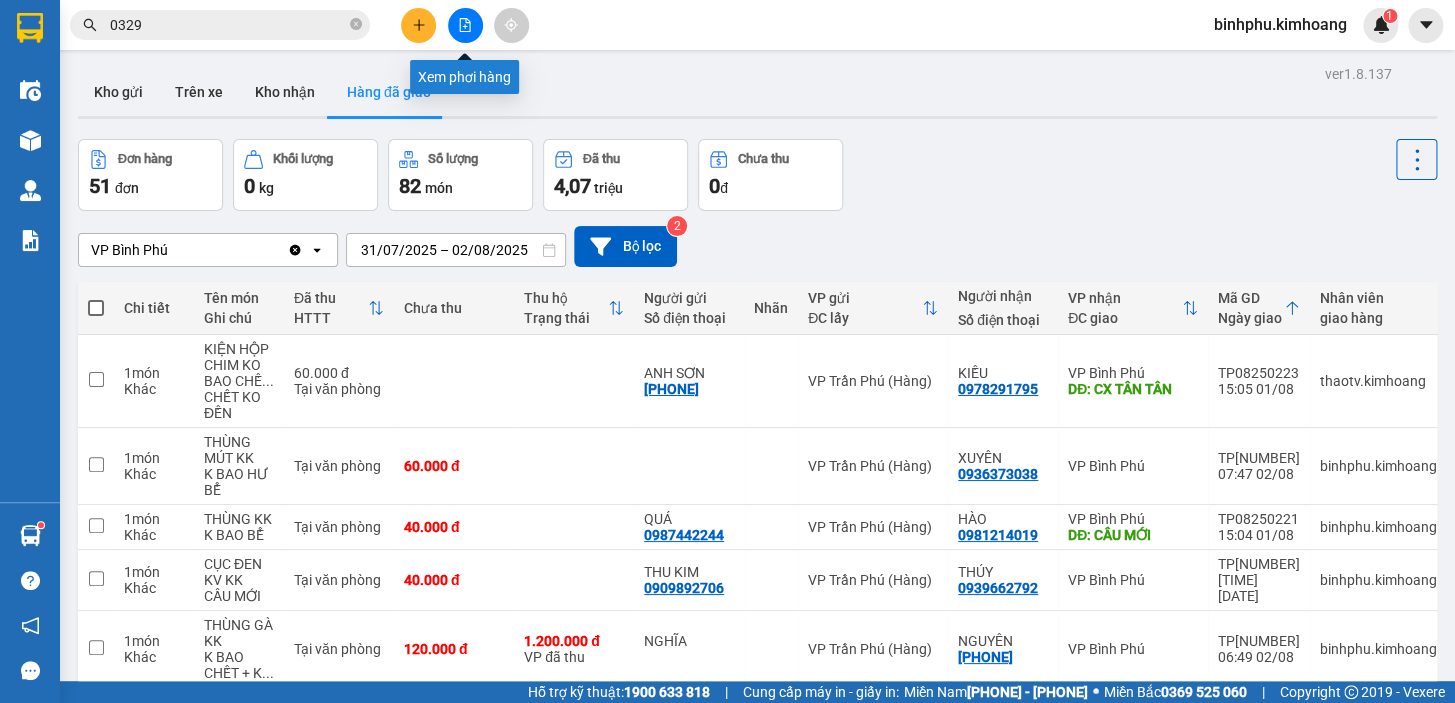 click at bounding box center (465, 25) 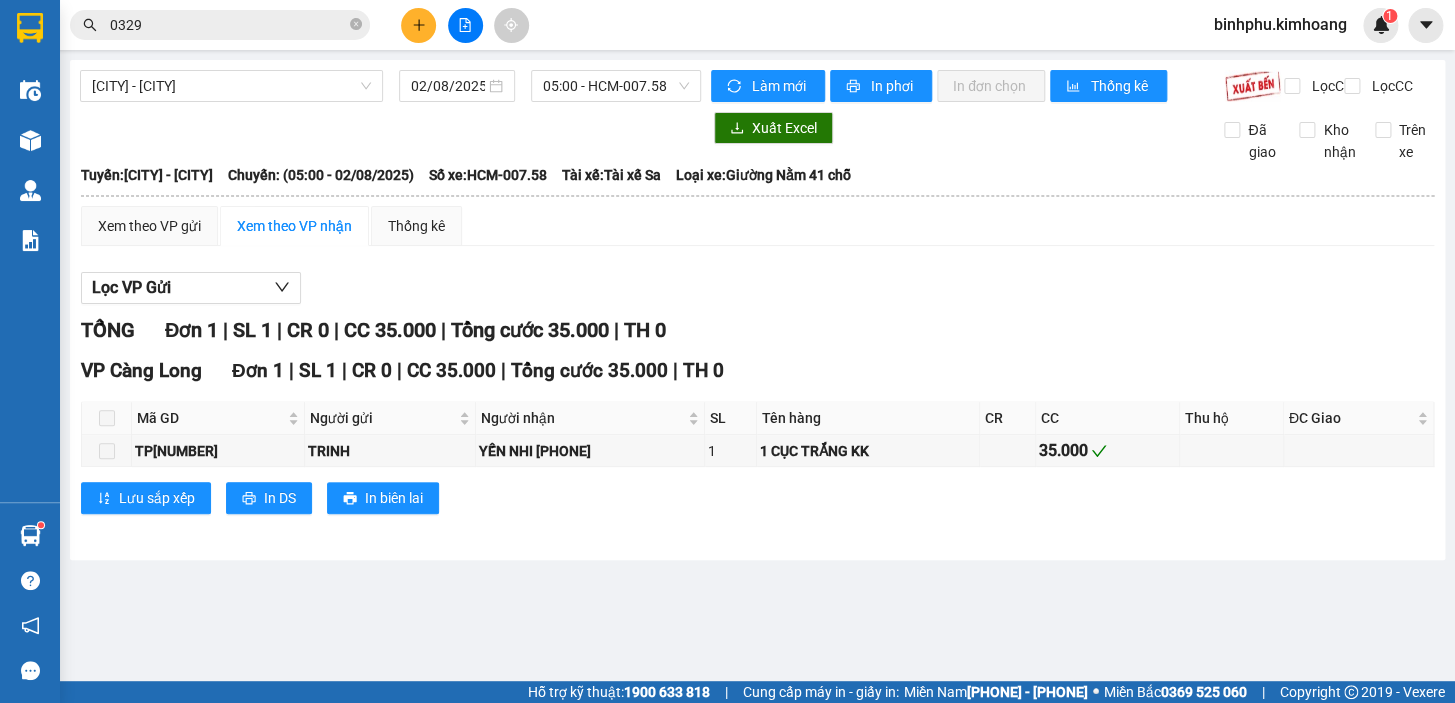 click on "02/08/2025" at bounding box center (457, 86) 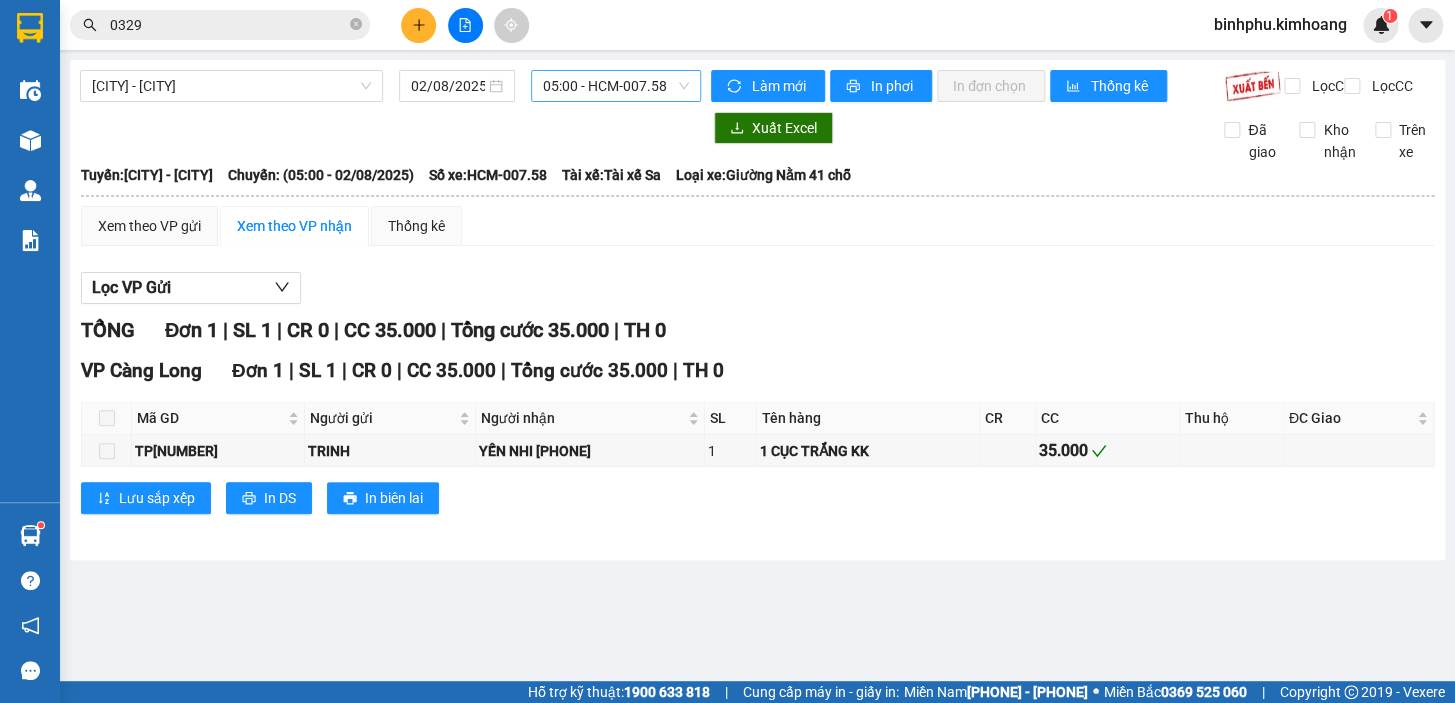 click on "[TIME] - HCM-007.58" at bounding box center [616, 86] 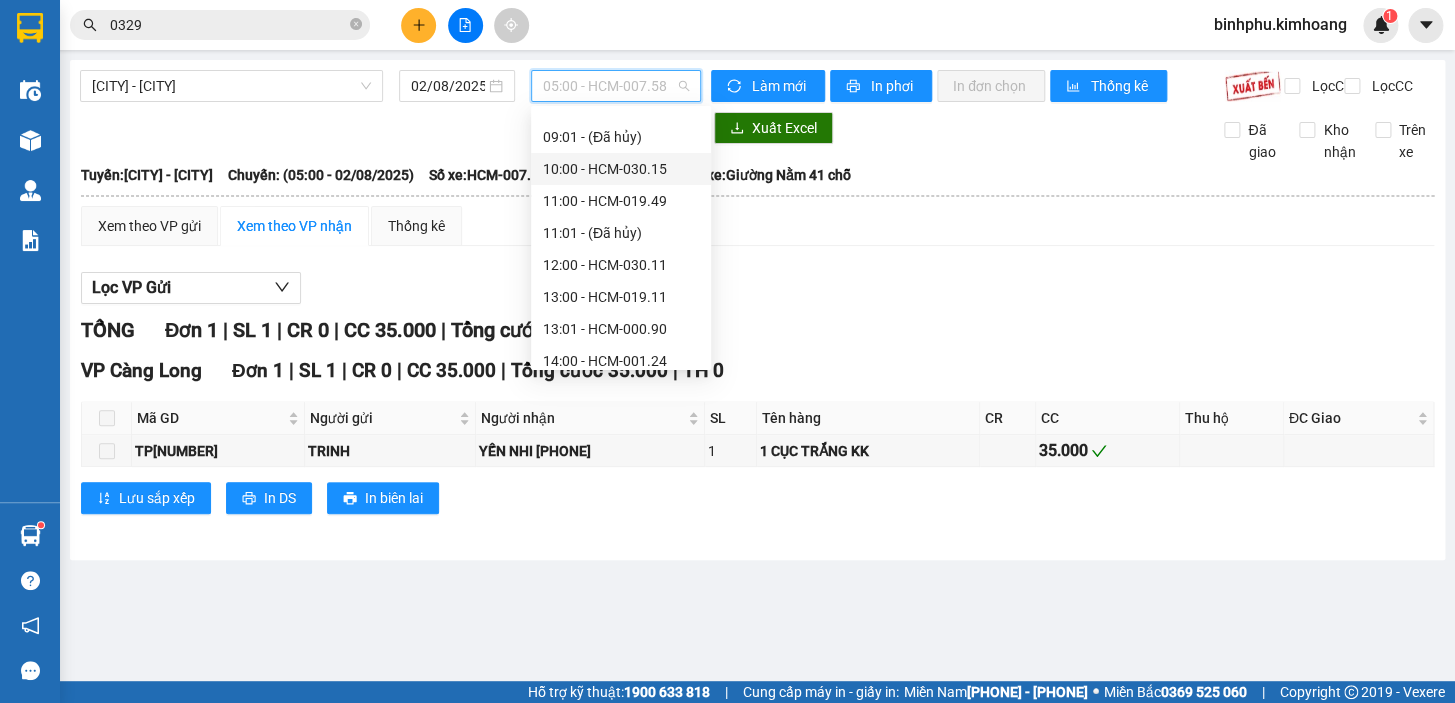 scroll, scrollTop: 0, scrollLeft: 0, axis: both 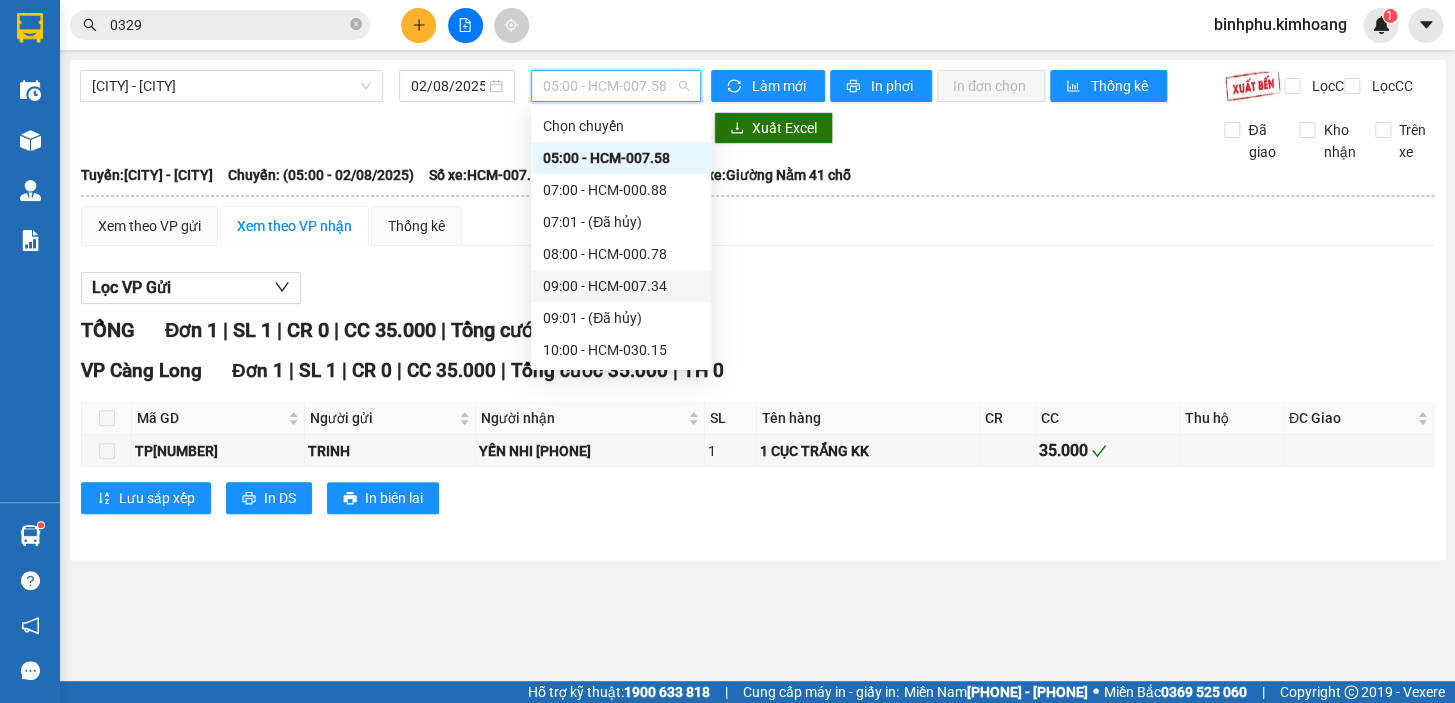 click on "09:00     - HCM-007.34" at bounding box center [621, 286] 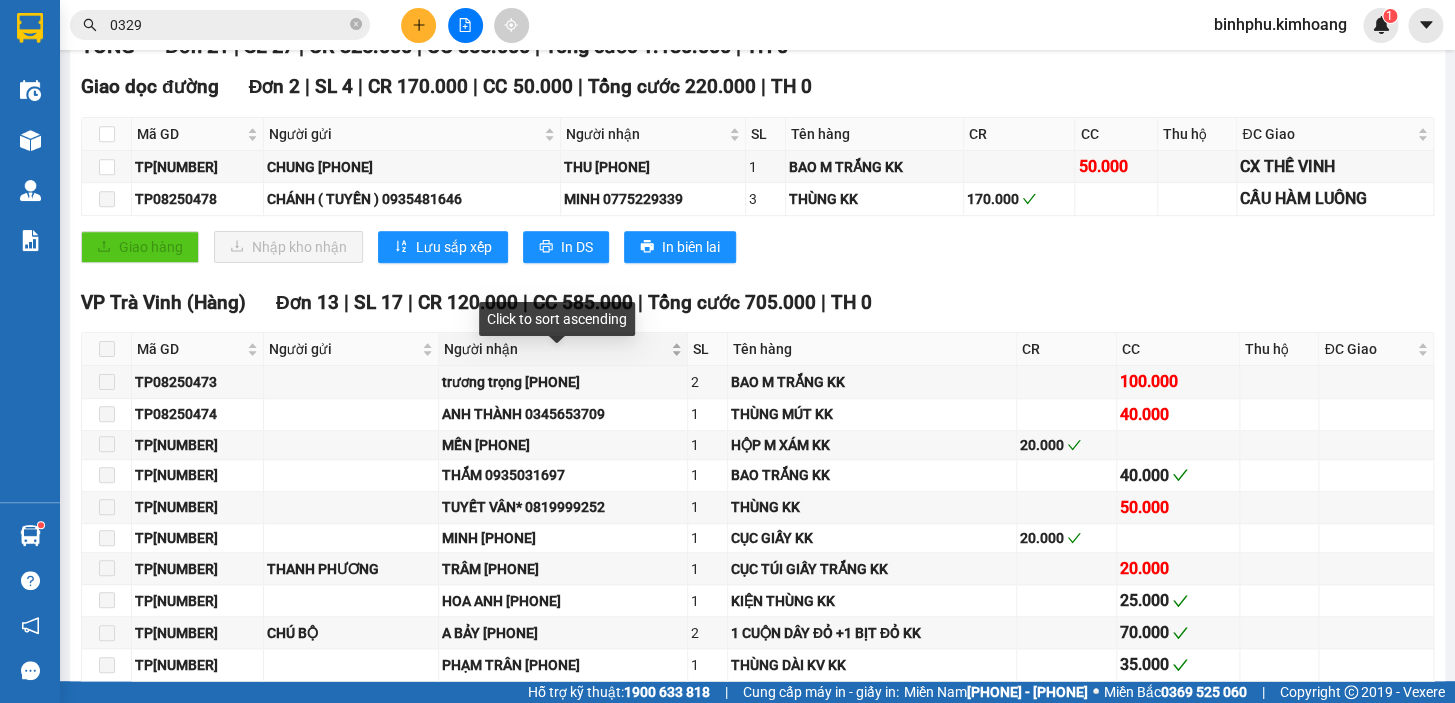 scroll, scrollTop: 181, scrollLeft: 0, axis: vertical 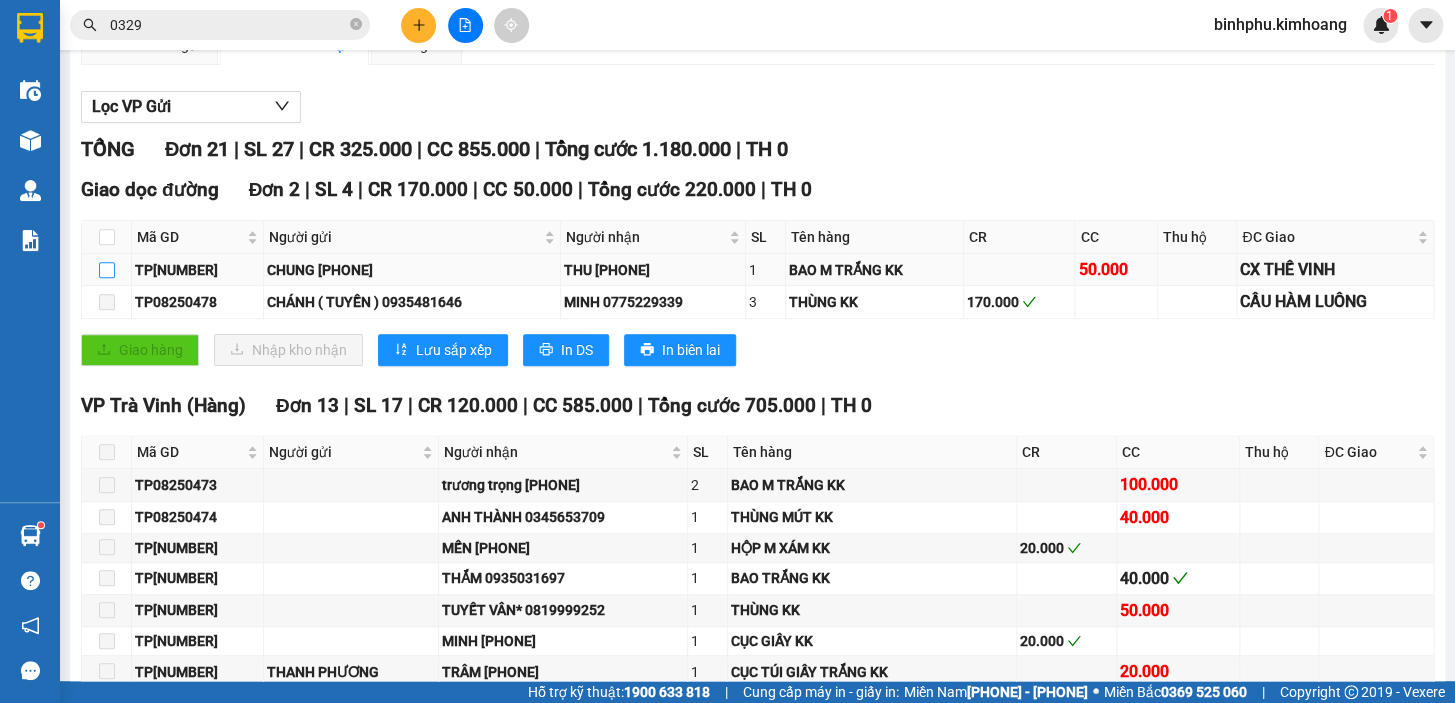 click at bounding box center (107, 270) 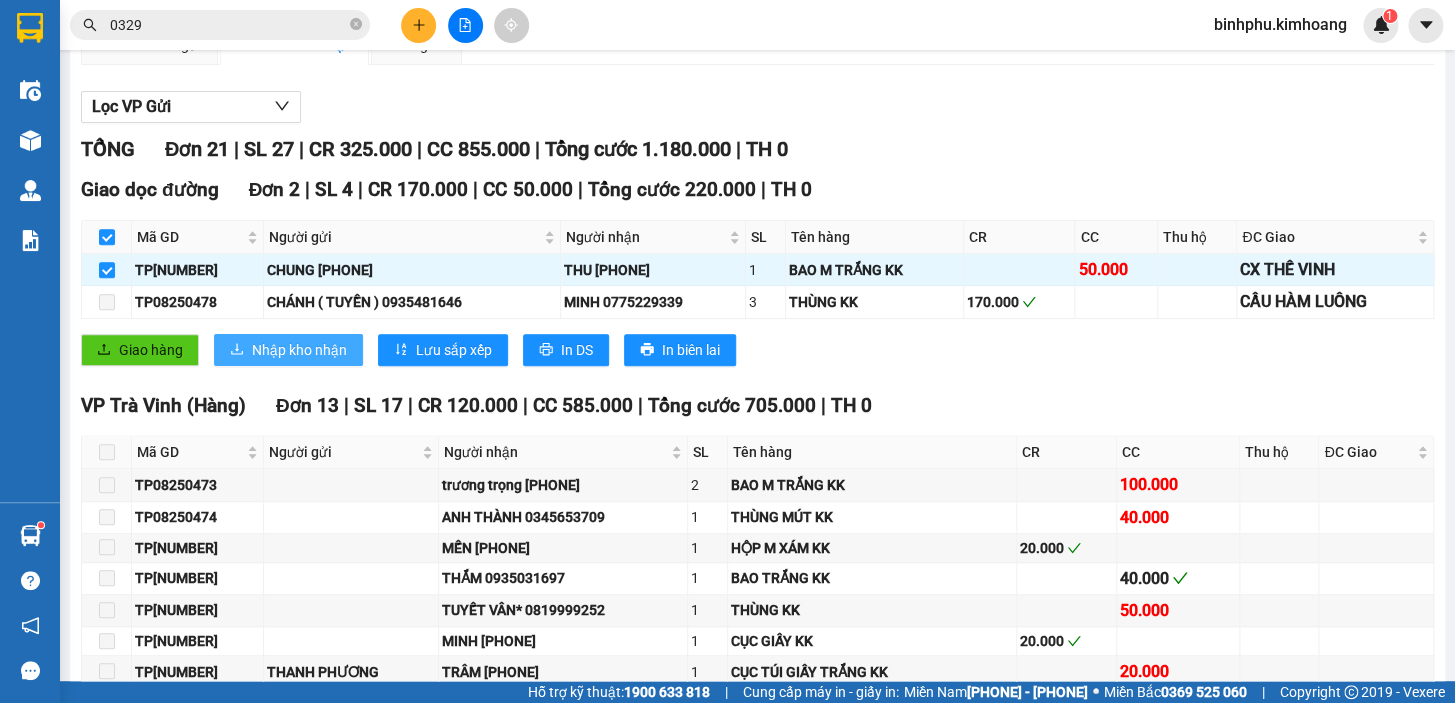 click on "Nhập kho nhận" at bounding box center [299, 350] 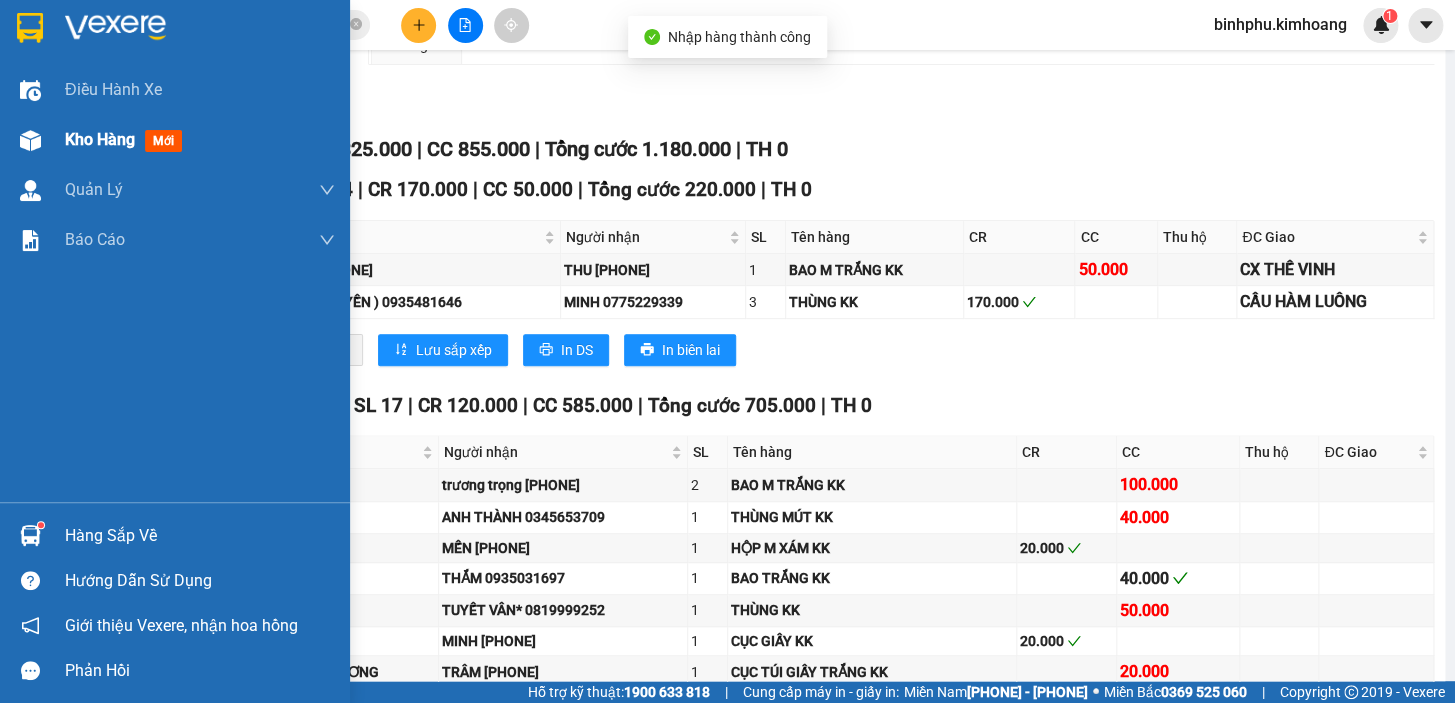 click on "Kho hàng mới" at bounding box center (200, 140) 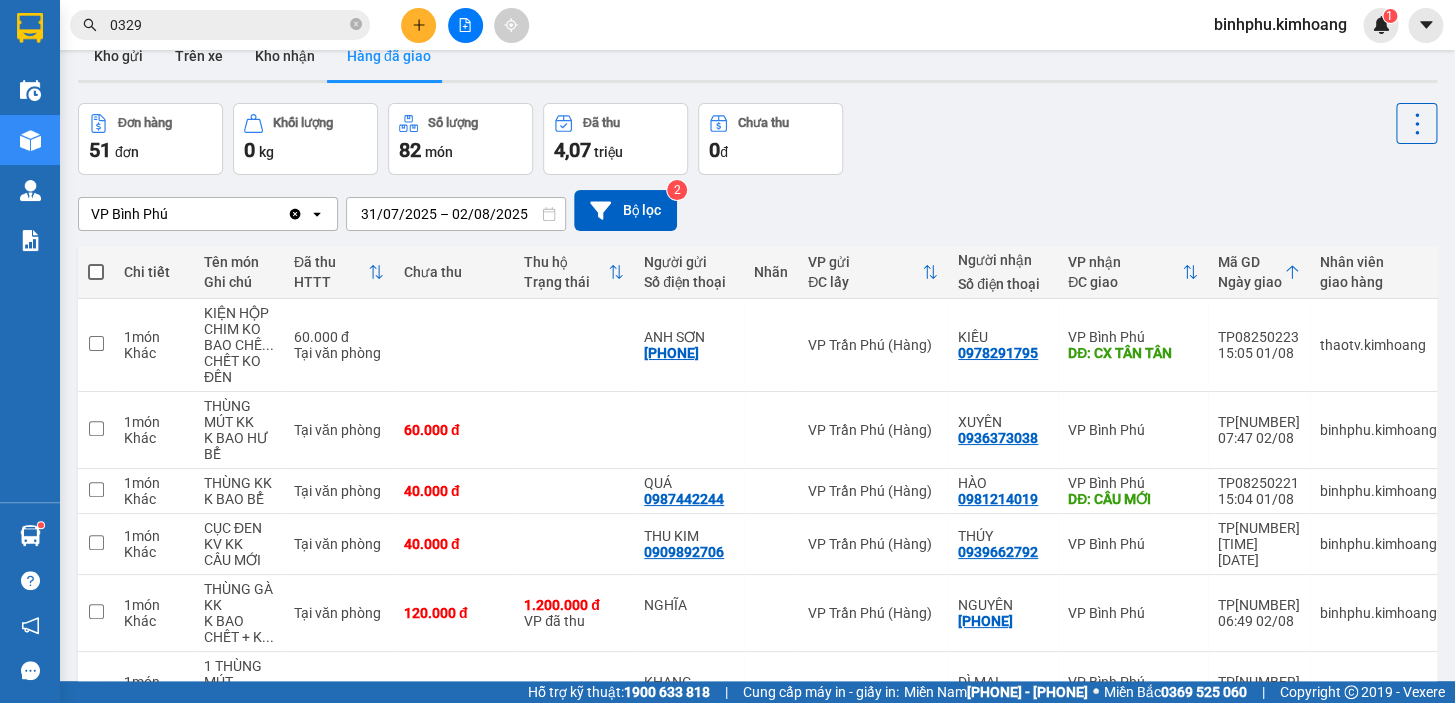 scroll, scrollTop: 0, scrollLeft: 0, axis: both 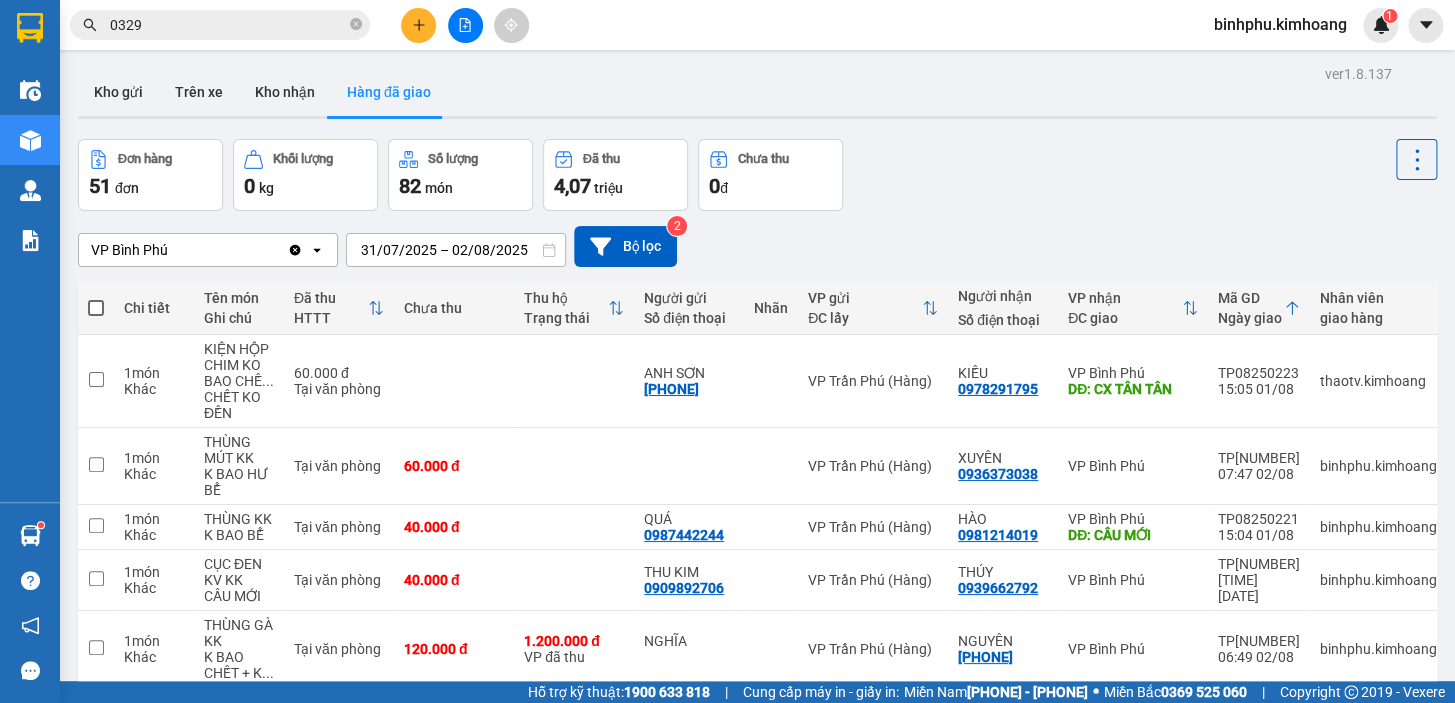 drag, startPoint x: 258, startPoint y: 61, endPoint x: 280, endPoint y: 83, distance: 31.112698 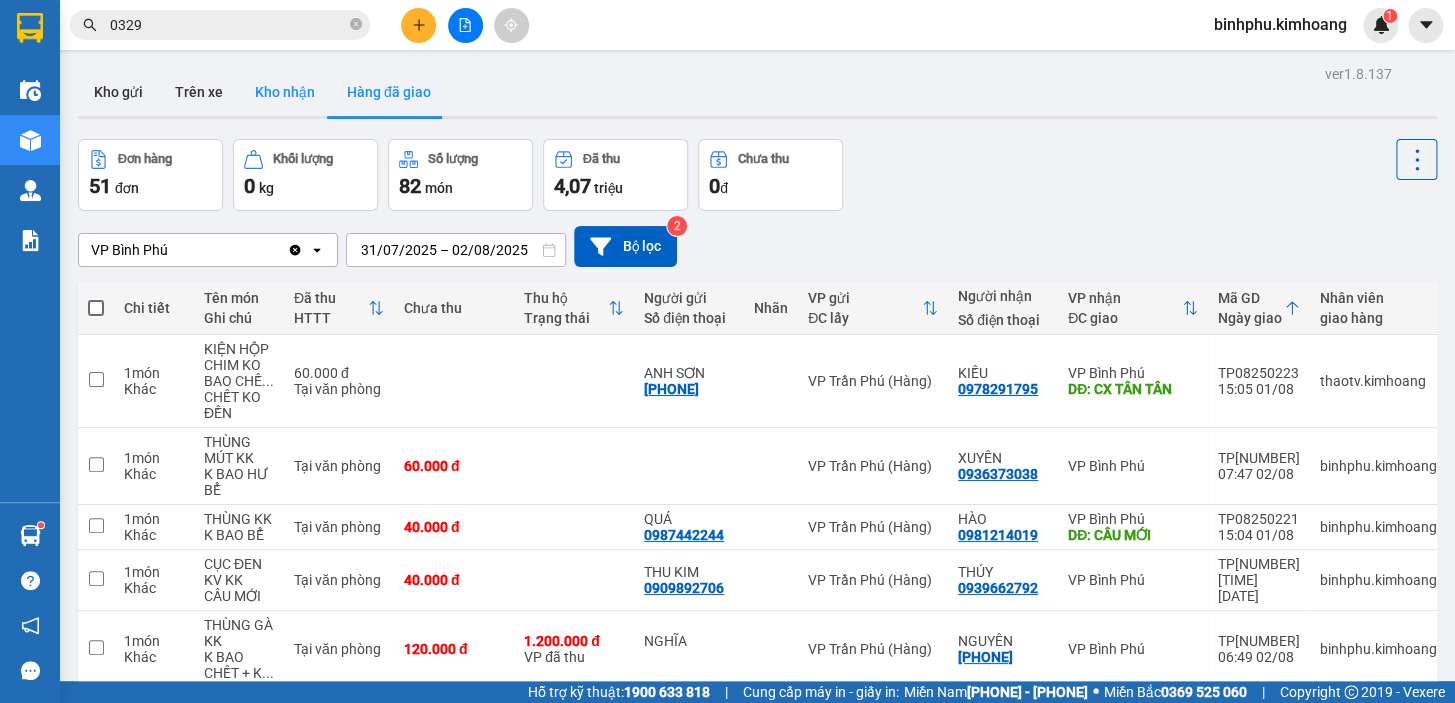 click on "ver 1.8.137 Kho gửi Trên xe Kho nhận Hàng đã giao Đơn hàng 51 đơn Khối lượng 0 kg Số lượng 82 món Đã thu 4,07 triệu Chưa thu 0 đ VP Bình Phú Clear value open 31/07/2025 – 02/08/2025 Press the down arrow key to interact with the calendar and select a date. Press the escape button to close the calendar. Selected date range is from 31/07/2025 to 02/08/2025. Bộ lọc 2 Chi tiết Tên món Ghi chú Đã thu HTTT Chưa thu Thu hộ Trạng thái Người gửi Số điện thoại Nhãn VP gửi ĐC lấy Người nhận Số điện thoại VP nhận ĐC giao Mã GD Ngày giao Nhân viên giao hàng SMS Biển số xe 1 món Khác KIỆN HỘP CHIM KO BAO CHẾ ... CHẾT KO ĐỀN 60.000 đ Tại văn phòng ANH SƠN [PHONE] VP Trần Phú (Hàng) KIỀU [PHONE] VP Bình Phú DĐ: CX TÂN TÂN TP[NUMBER] 15:05 01/08 thaotv.kimhoang 0 HCM-007.10 1 món Khác THÙNG MÚT KK K BAO HƯ BỂ Tại văn phòng 60.000 đ VP Trần Phú (Hàng) XUYÊN [PHONE] 0 1 QUÁ" at bounding box center (757, 594) 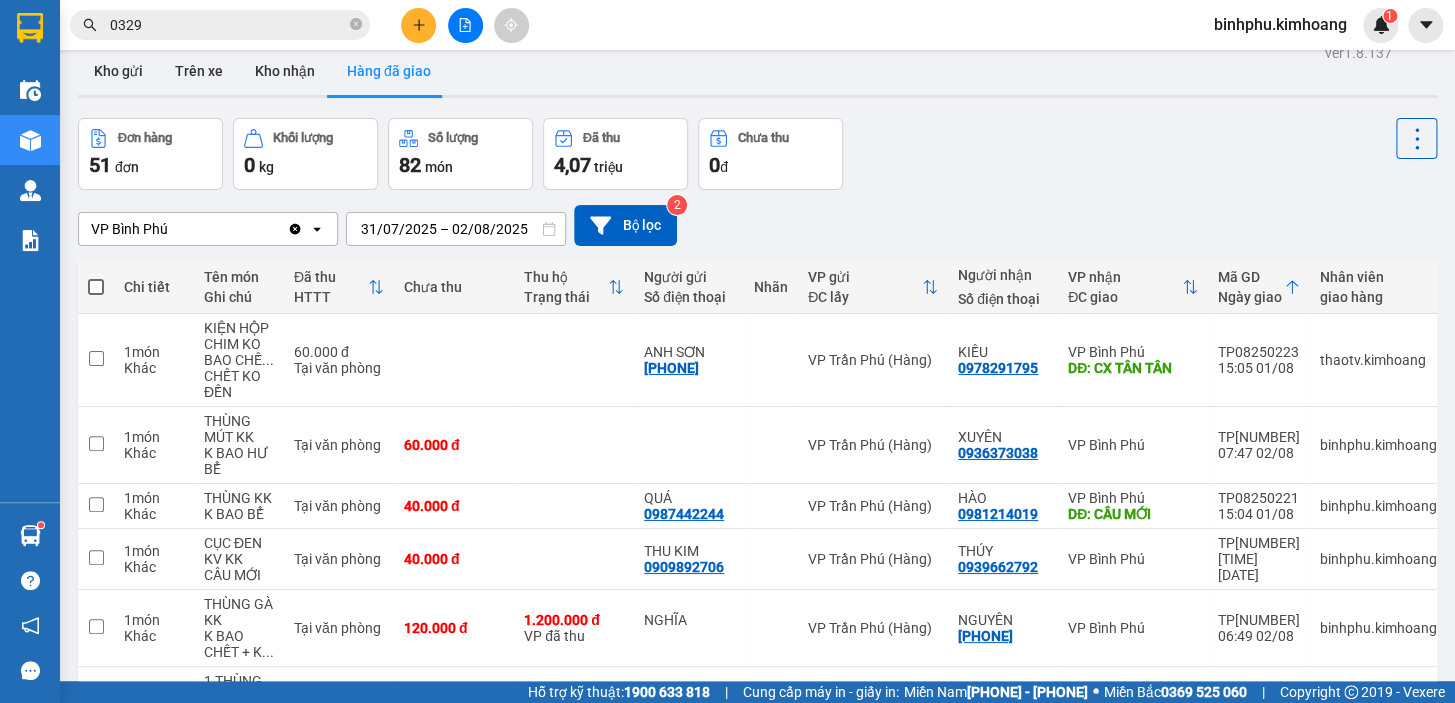 scroll, scrollTop: 0, scrollLeft: 0, axis: both 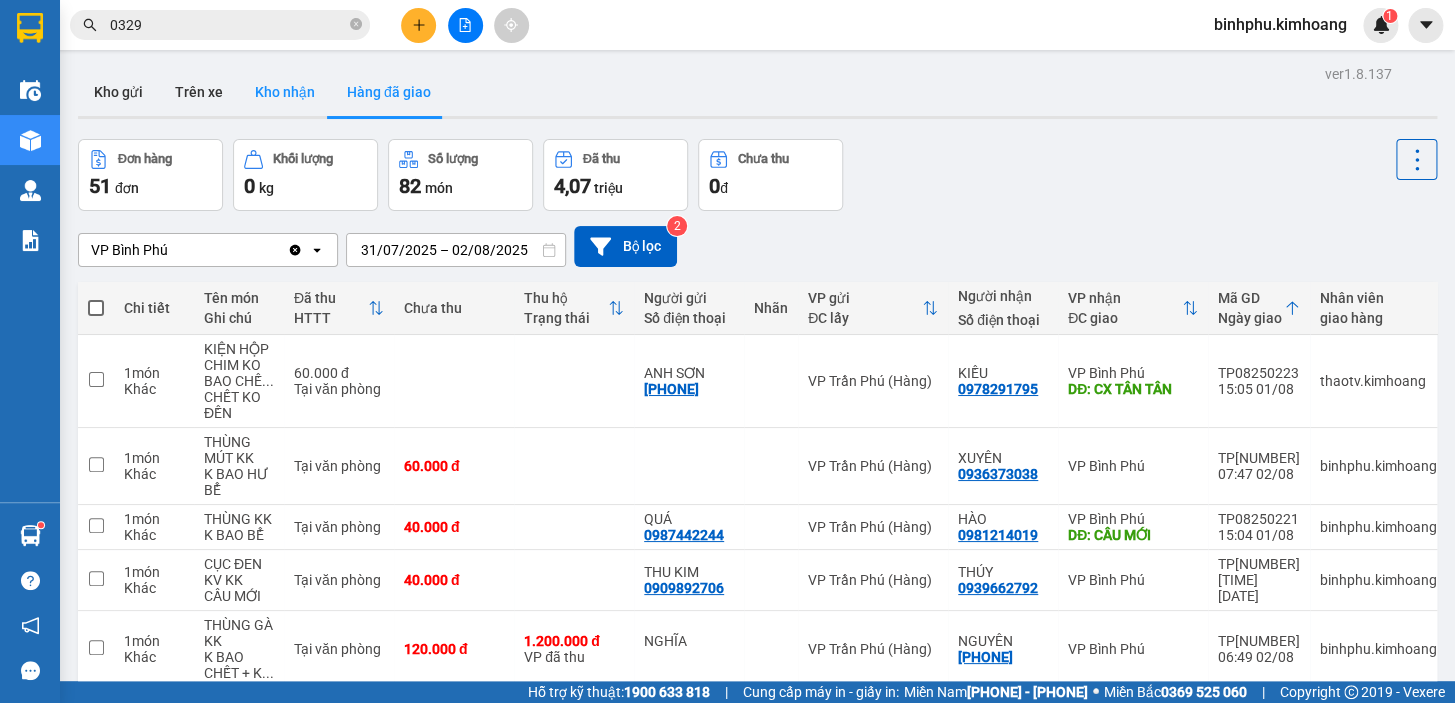 click on "Kho nhận" at bounding box center [285, 92] 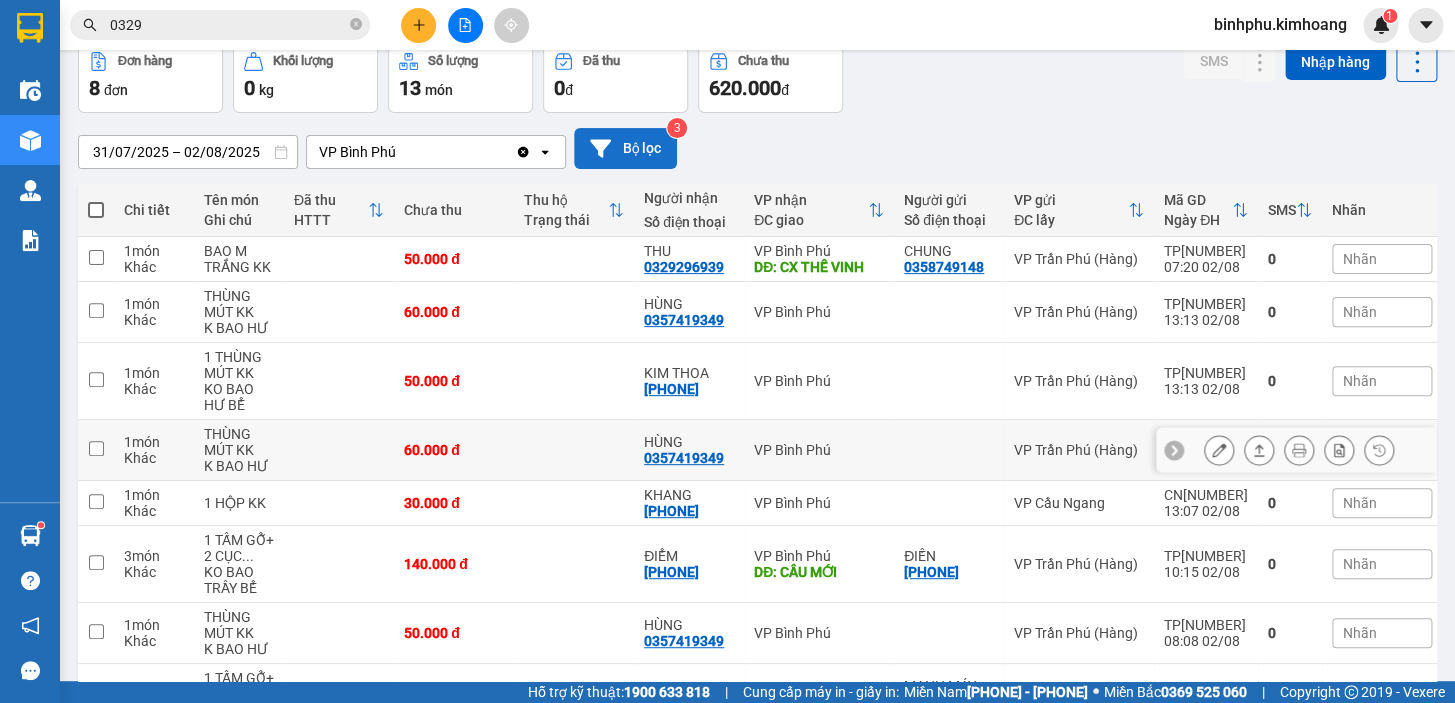 scroll, scrollTop: 0, scrollLeft: 0, axis: both 